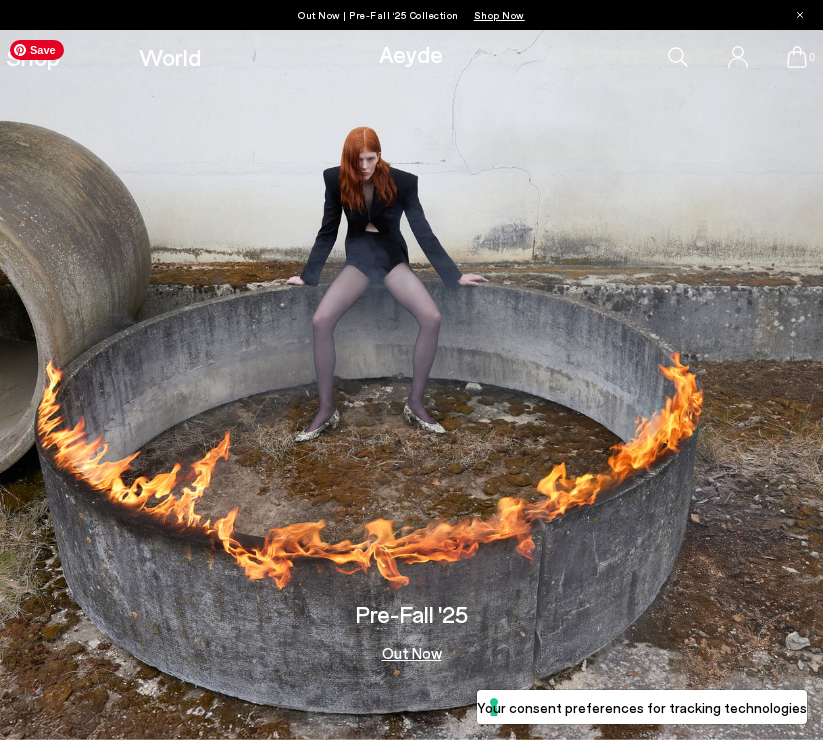 scroll, scrollTop: 0, scrollLeft: 0, axis: both 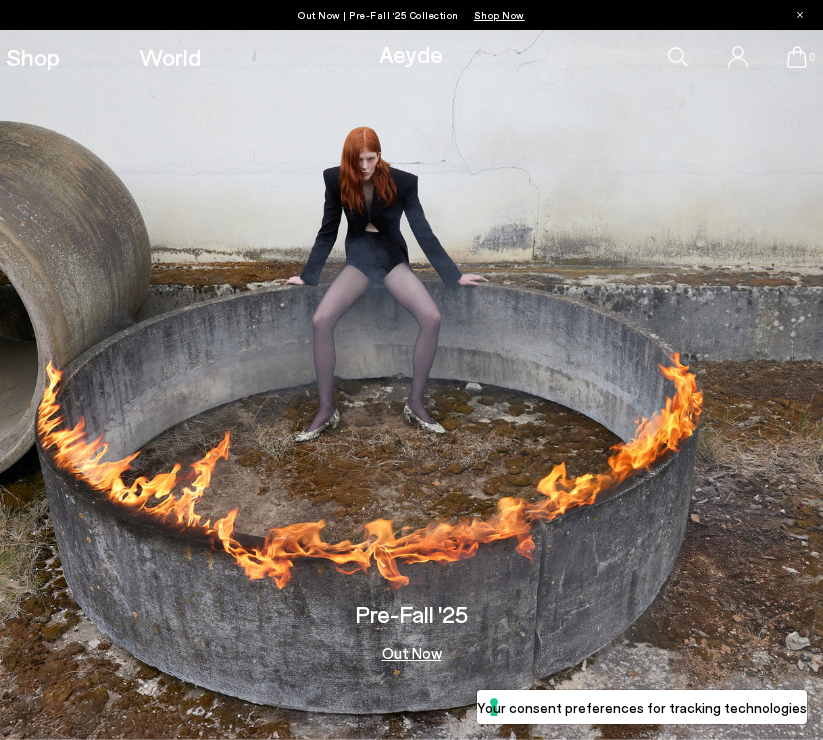click on "Out Now" at bounding box center (412, 653) 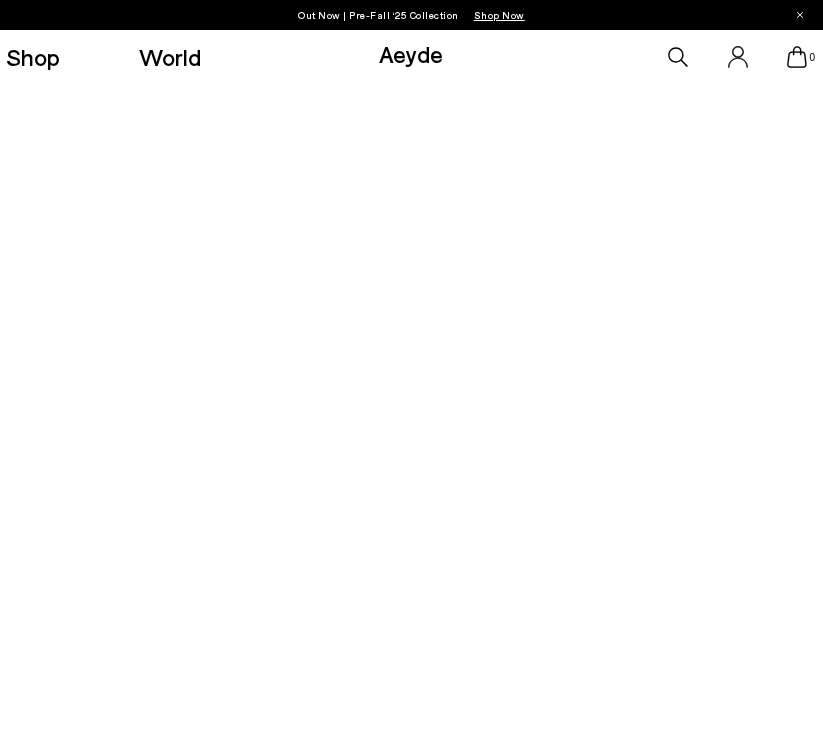 scroll, scrollTop: 0, scrollLeft: 0, axis: both 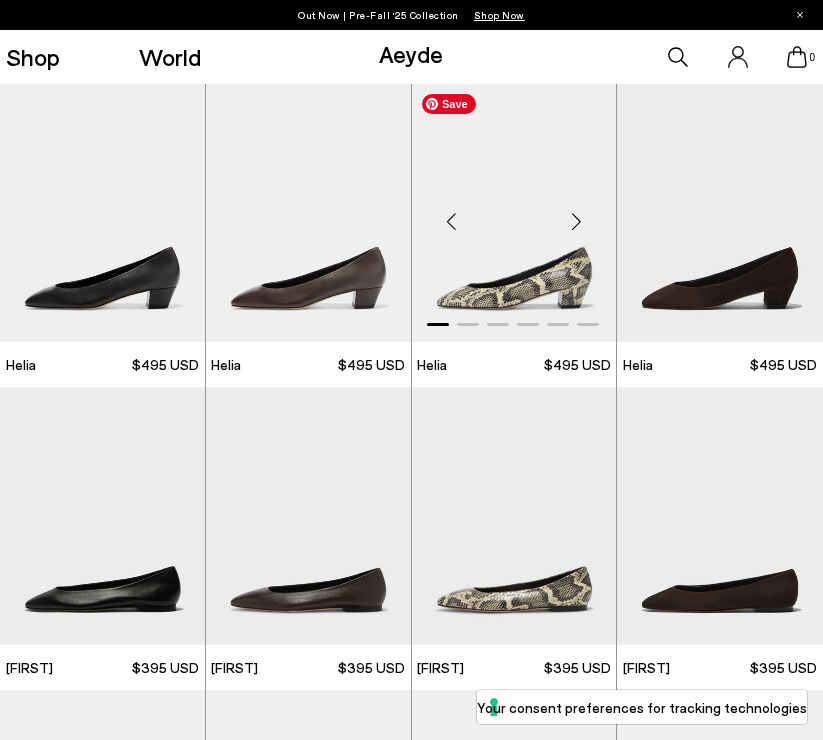 click at bounding box center (514, 213) 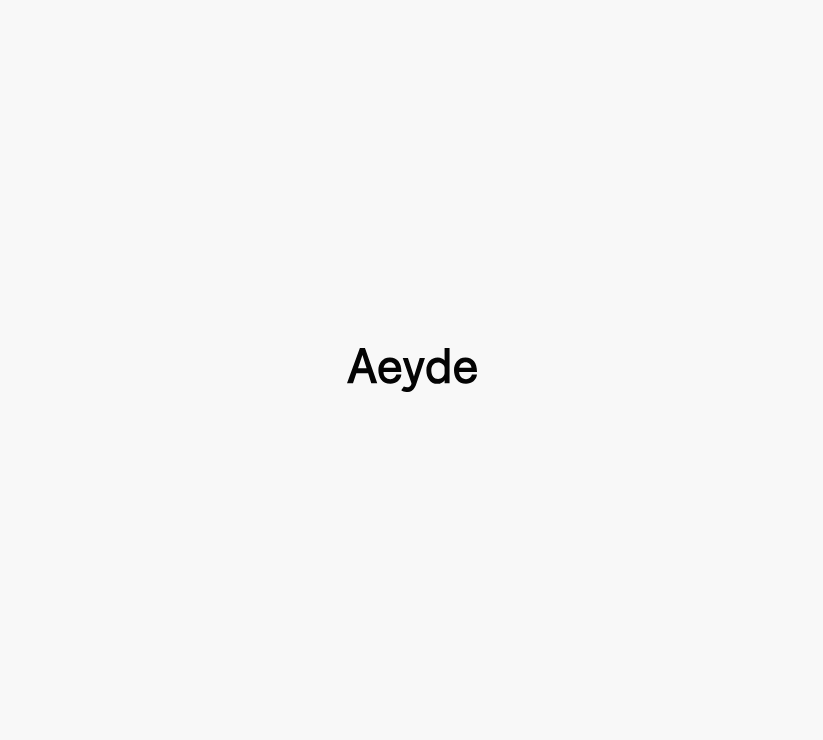 scroll, scrollTop: 0, scrollLeft: 0, axis: both 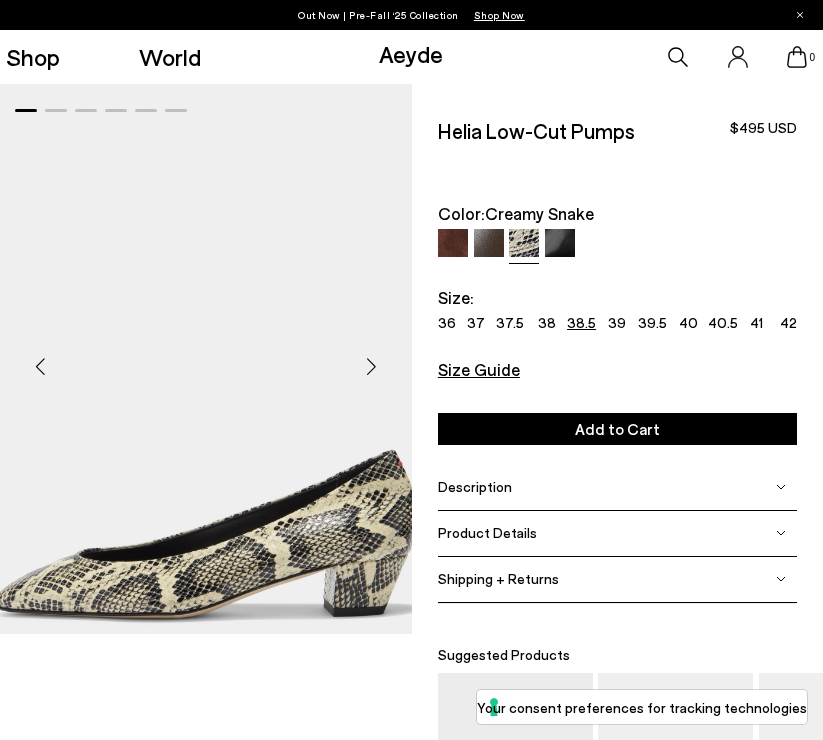 click on "38.5" at bounding box center (581, 323) 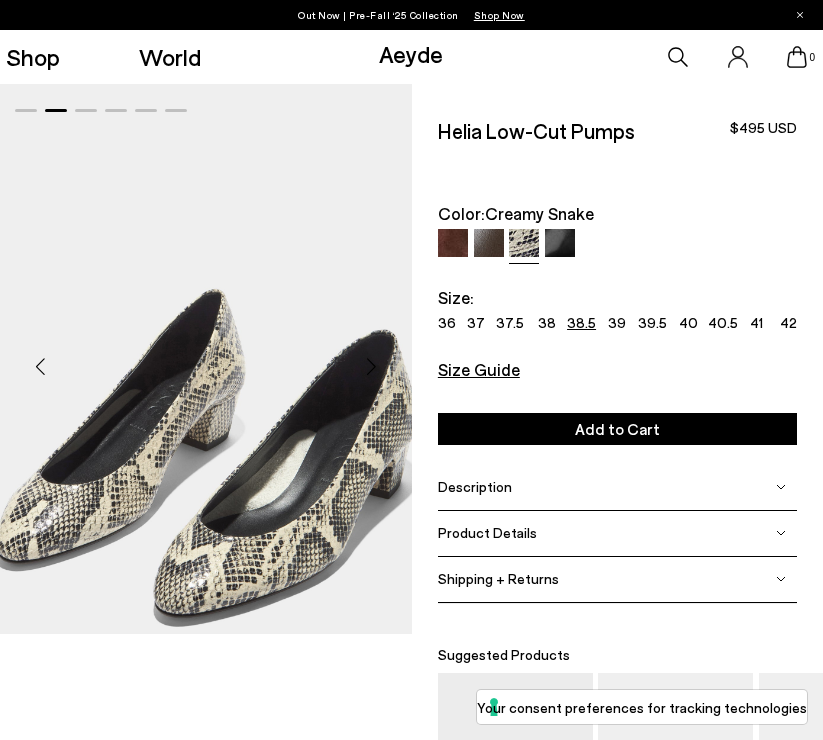 click at bounding box center [372, 367] 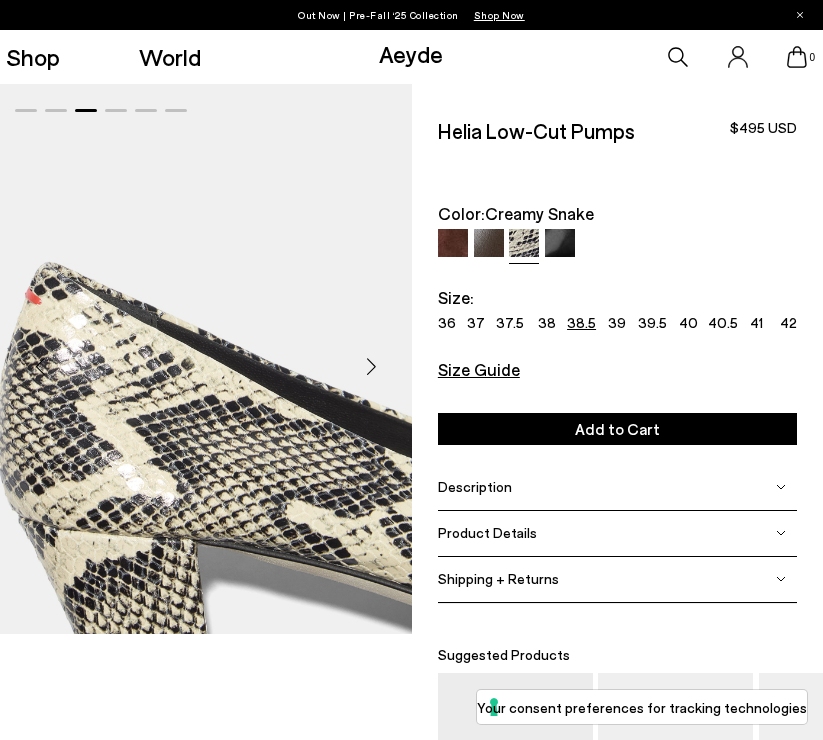 click at bounding box center (372, 367) 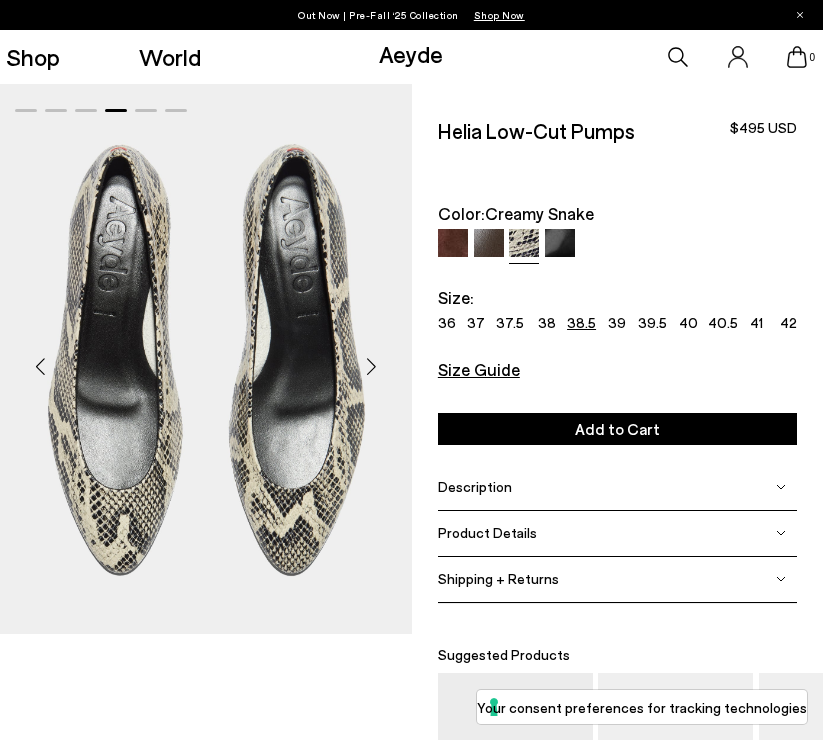 click at bounding box center (372, 367) 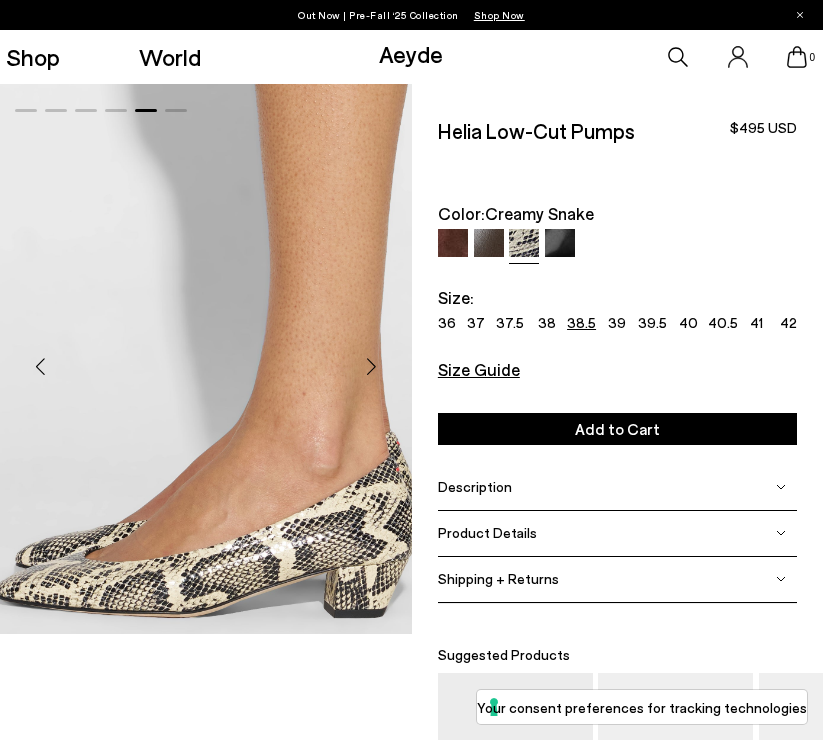 click at bounding box center (372, 367) 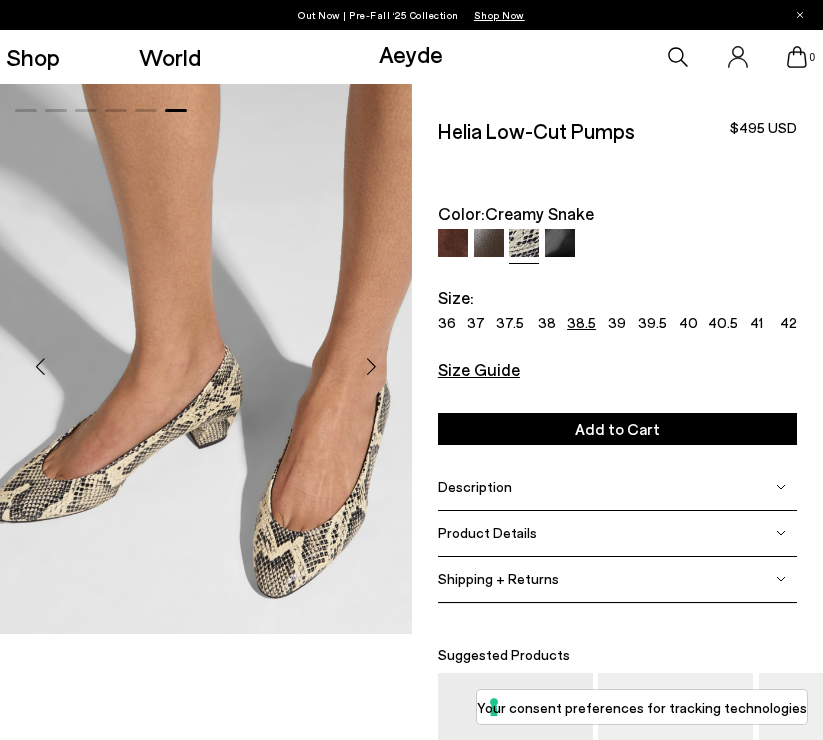 click at bounding box center [453, 244] 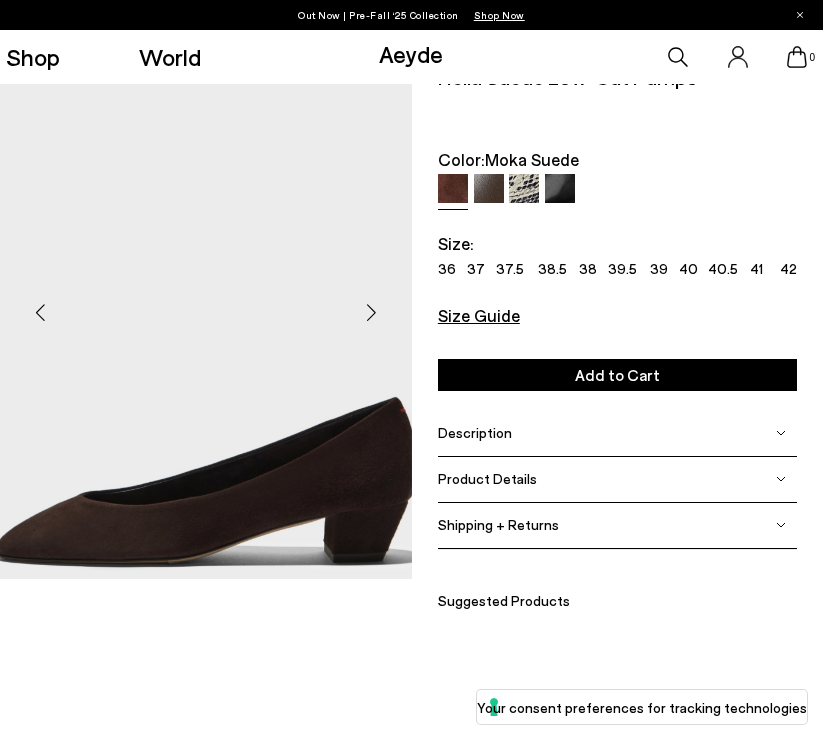 scroll, scrollTop: 0, scrollLeft: 0, axis: both 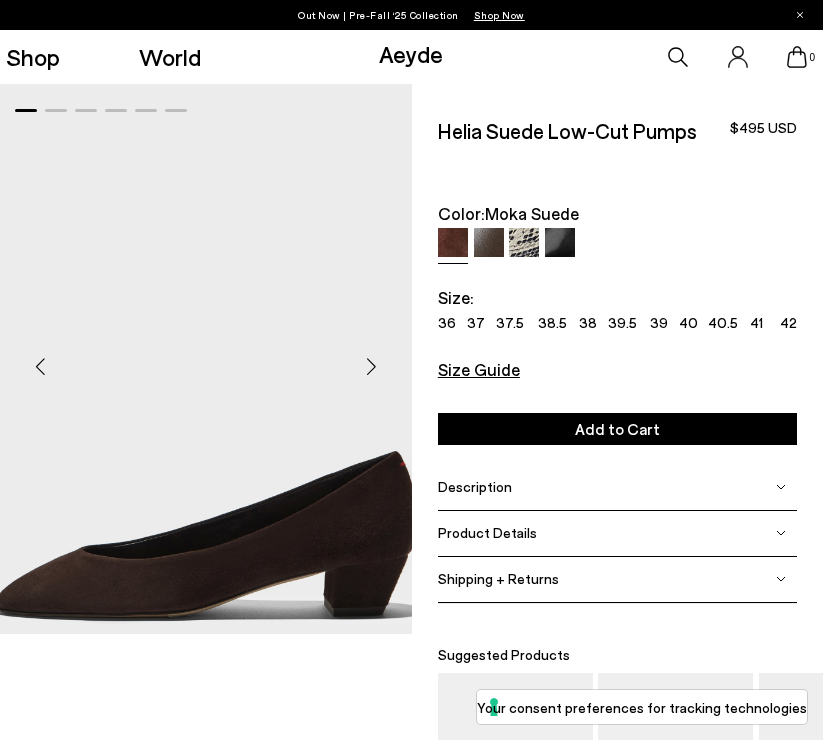 click at bounding box center [489, 244] 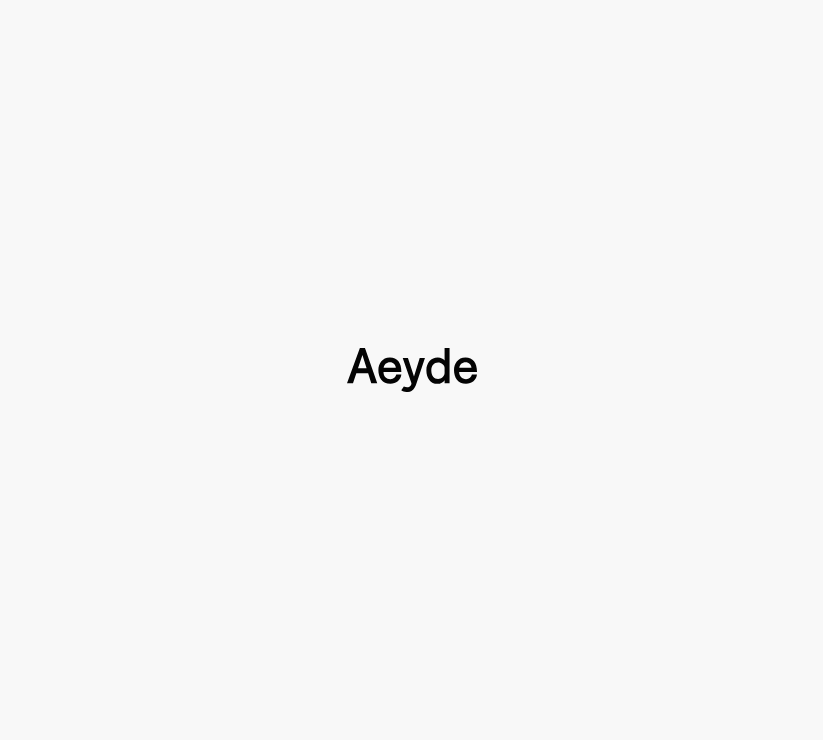 scroll, scrollTop: 0, scrollLeft: 0, axis: both 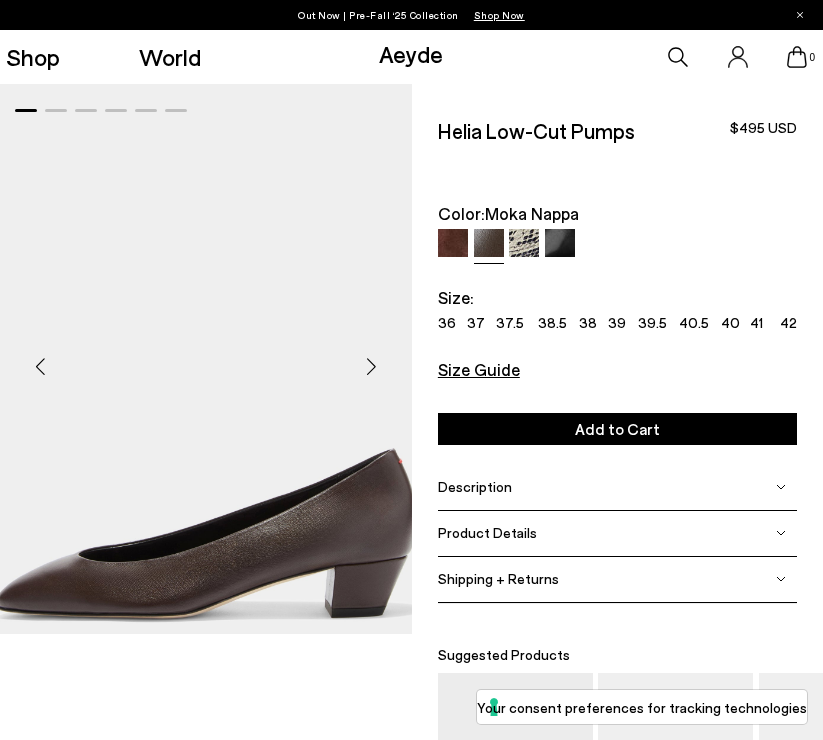 click at bounding box center (372, 367) 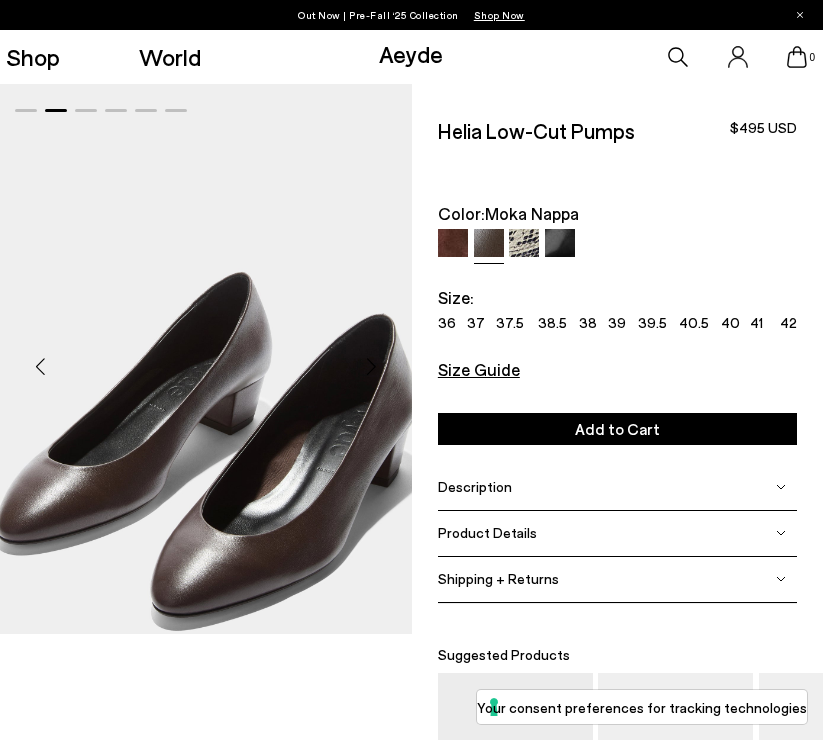 click at bounding box center (372, 367) 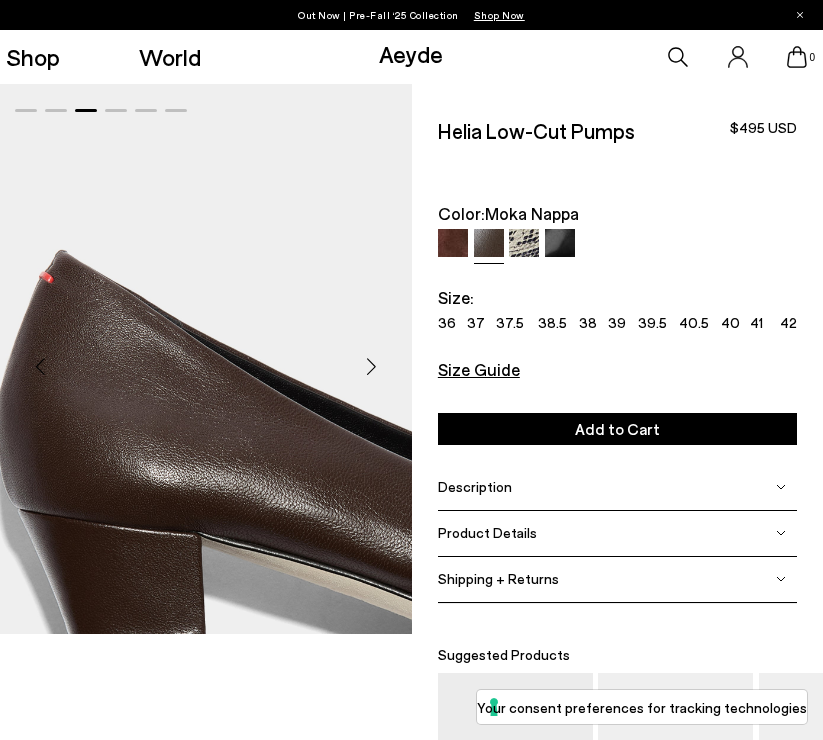 click at bounding box center (372, 367) 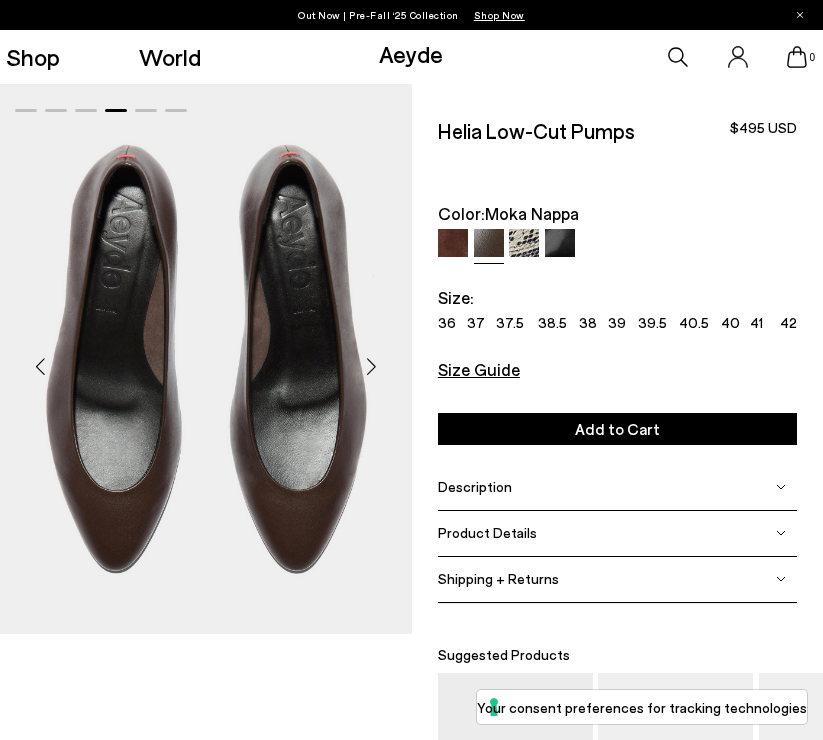 click at bounding box center [372, 367] 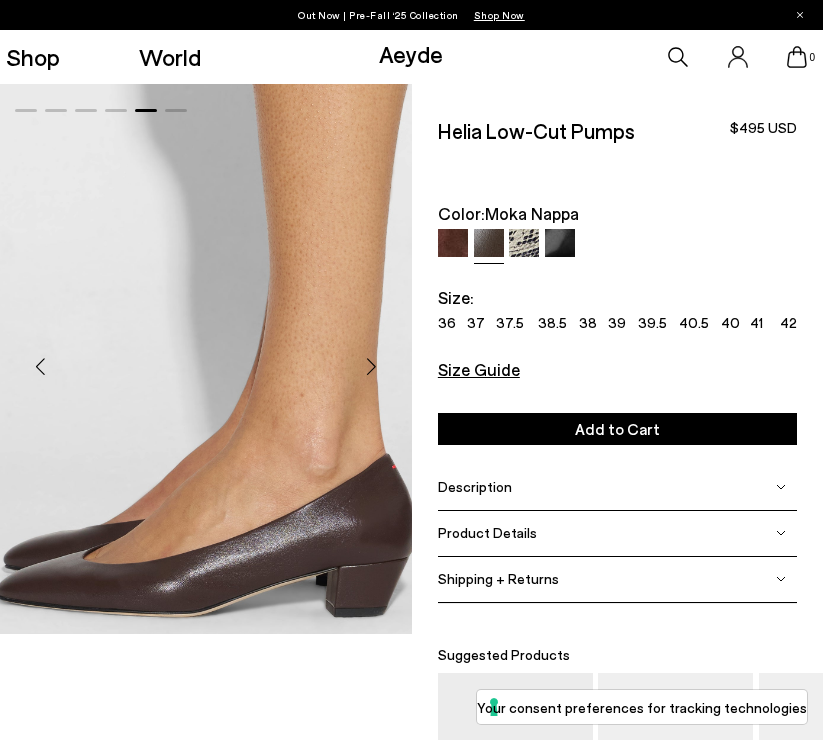 click at bounding box center [524, 244] 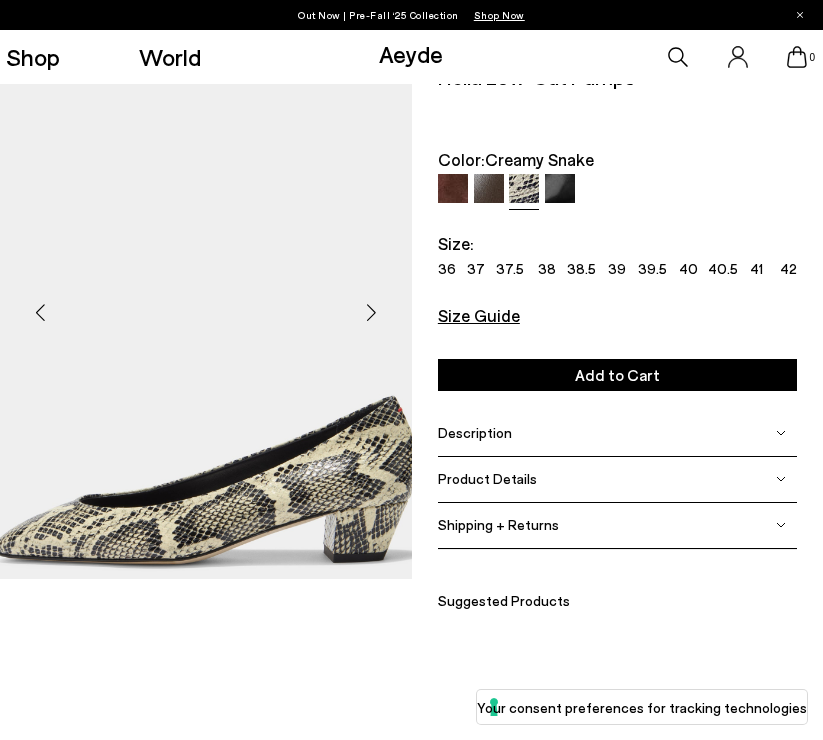 scroll, scrollTop: 0, scrollLeft: 0, axis: both 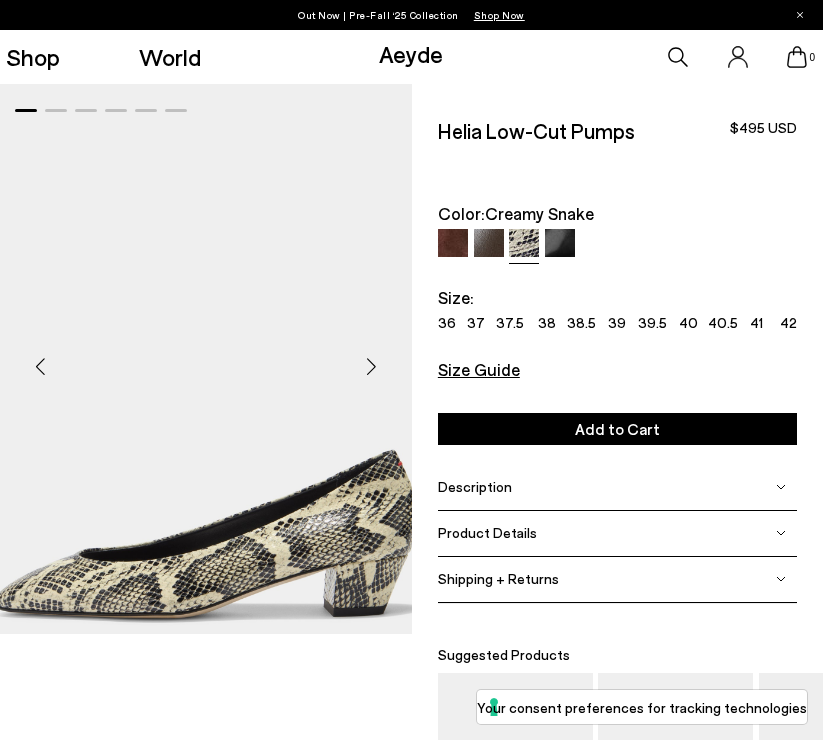 click at bounding box center (372, 367) 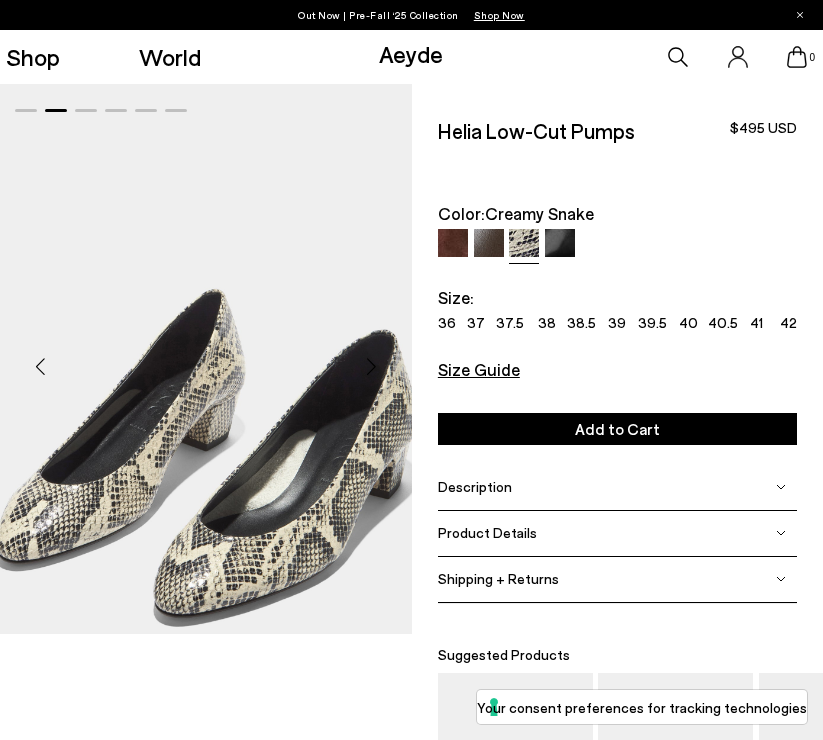 click at bounding box center [372, 367] 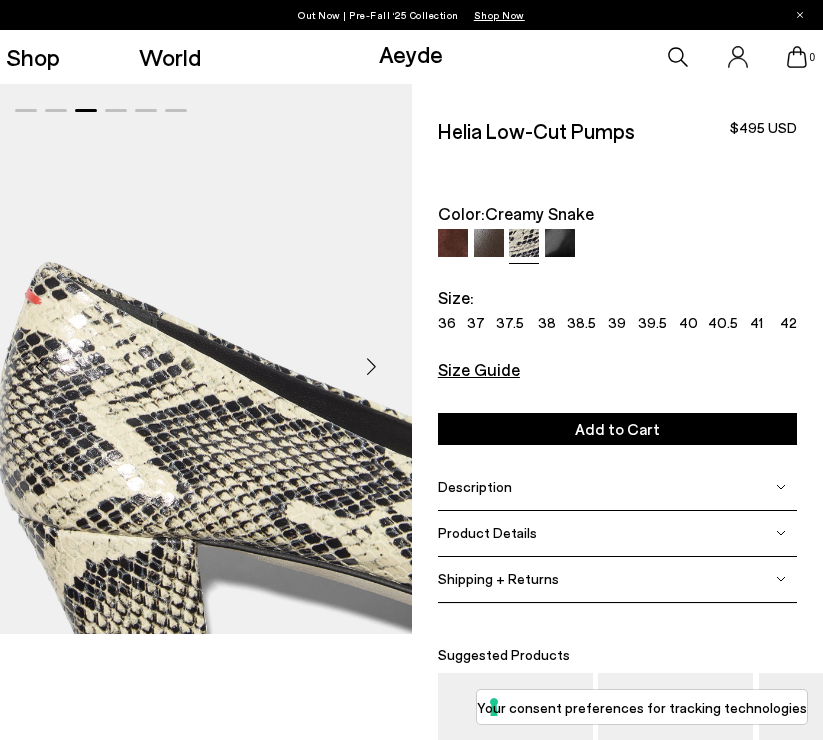 click at bounding box center [372, 367] 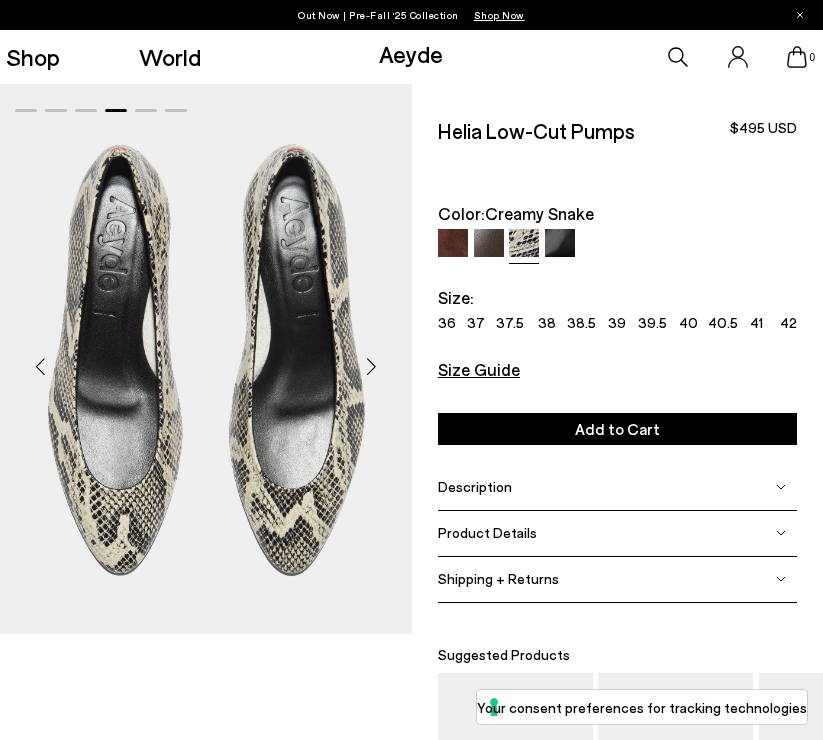 click at bounding box center [372, 367] 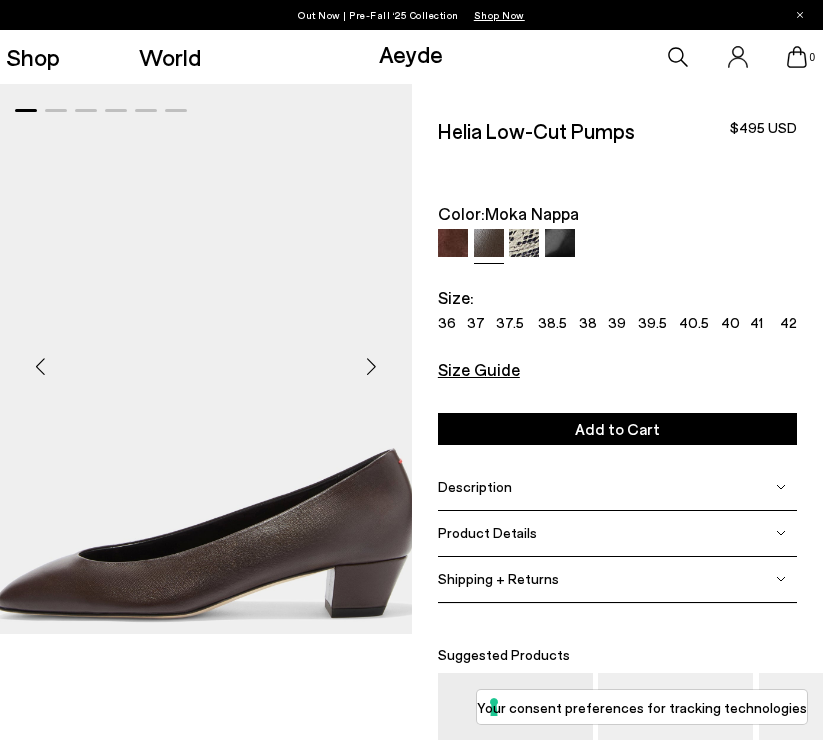 scroll, scrollTop: 0, scrollLeft: 0, axis: both 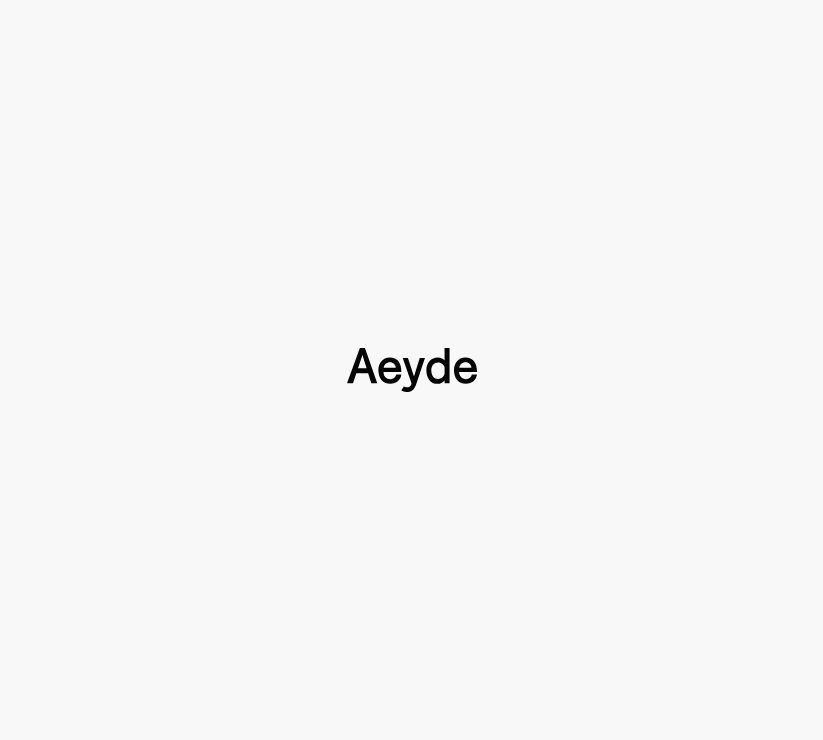 type 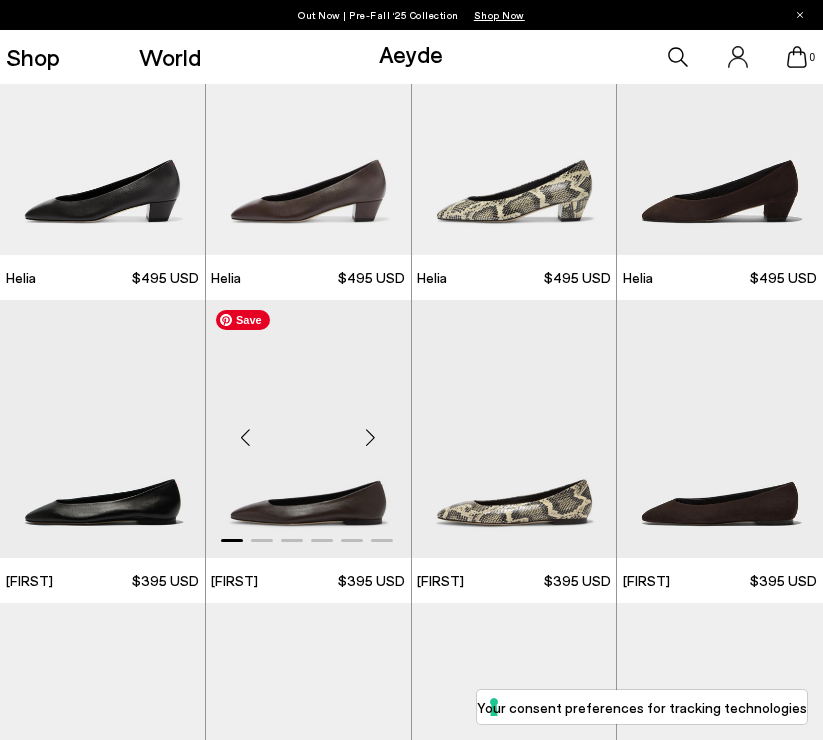 scroll, scrollTop: 109, scrollLeft: 0, axis: vertical 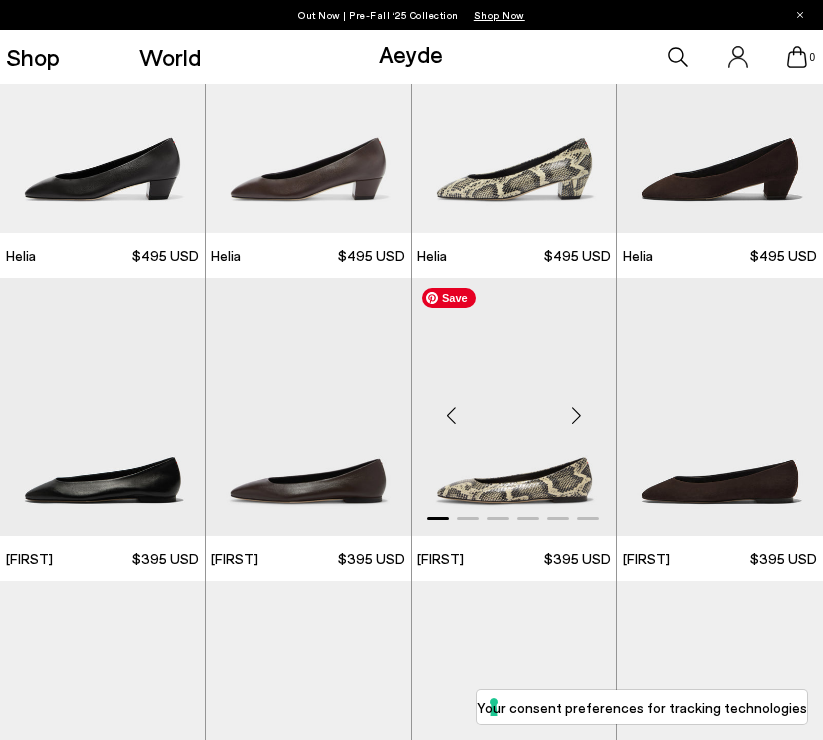 click at bounding box center [514, 407] 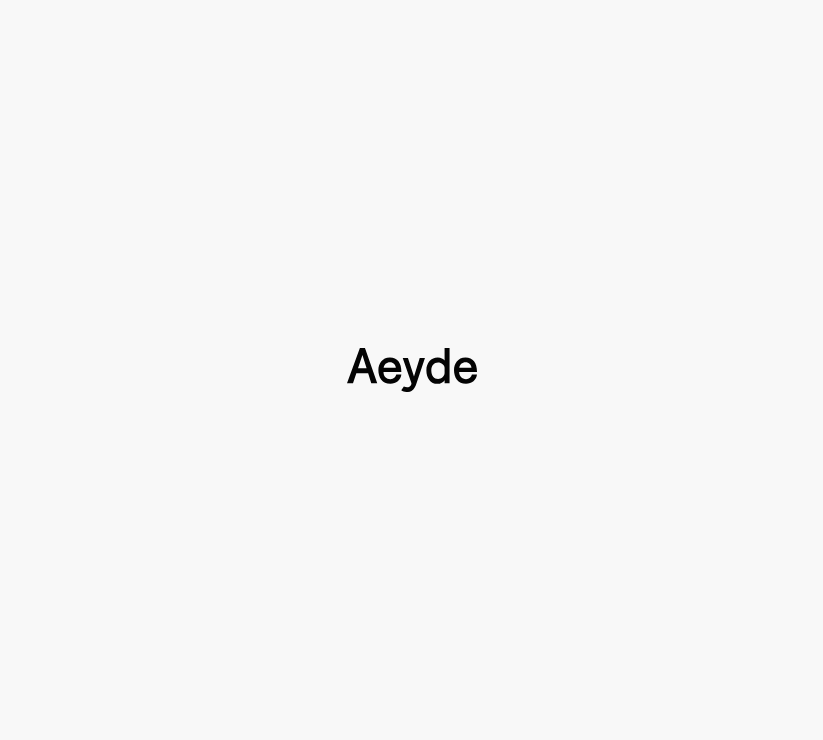 type 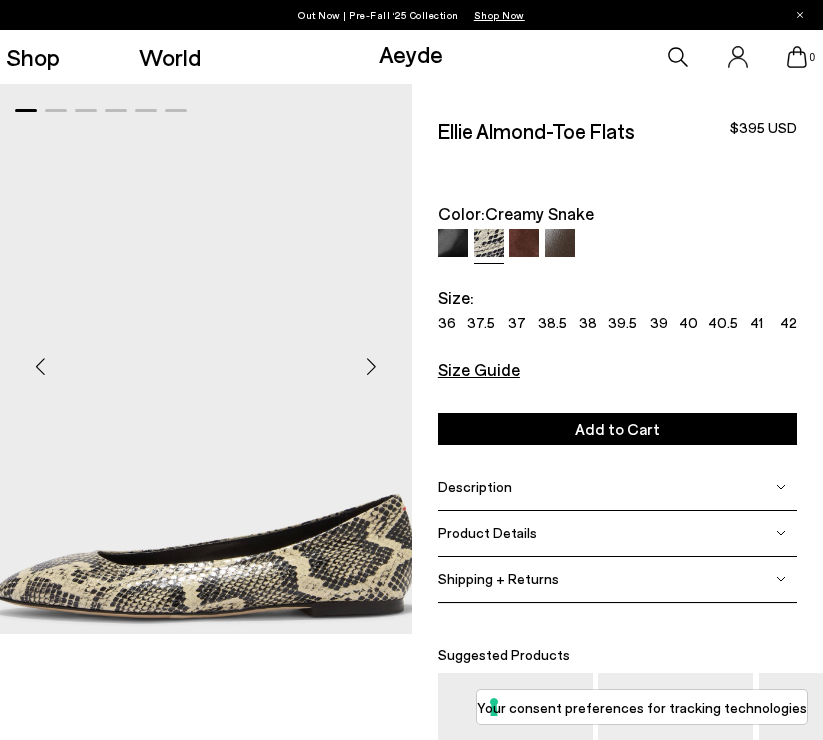 click at bounding box center (372, 367) 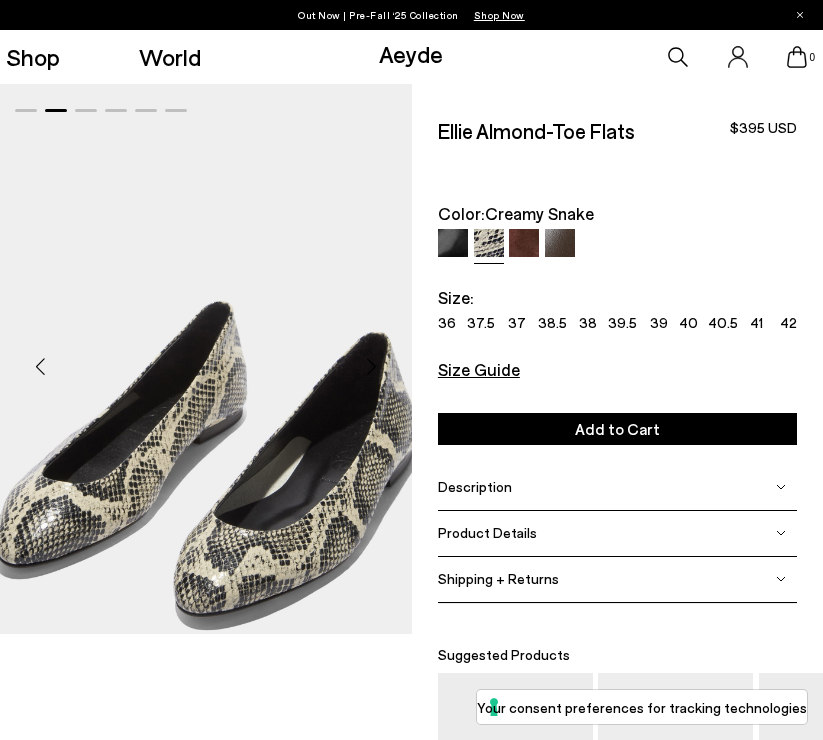 click at bounding box center (372, 367) 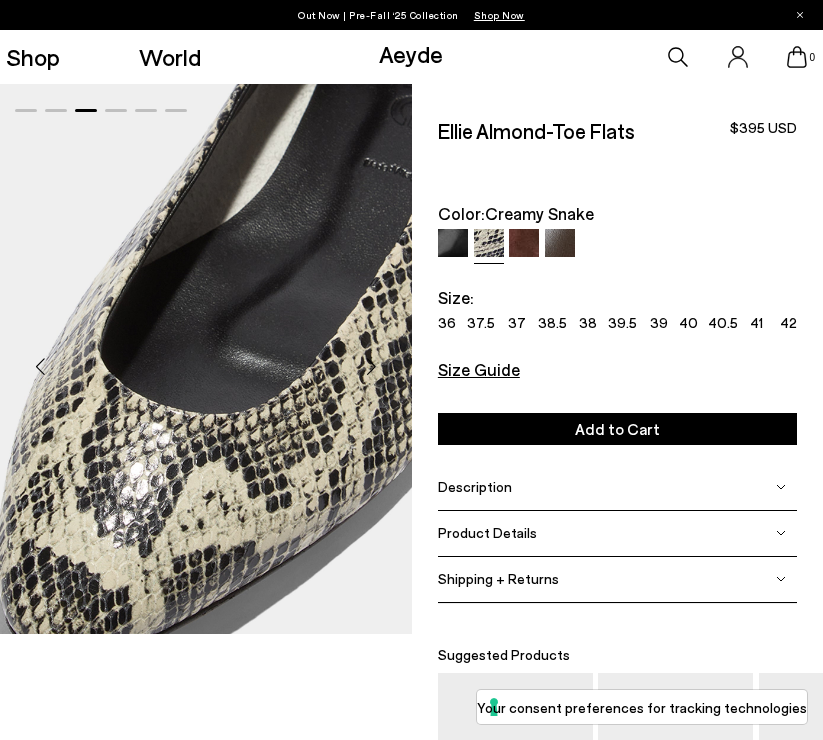 click at bounding box center [372, 367] 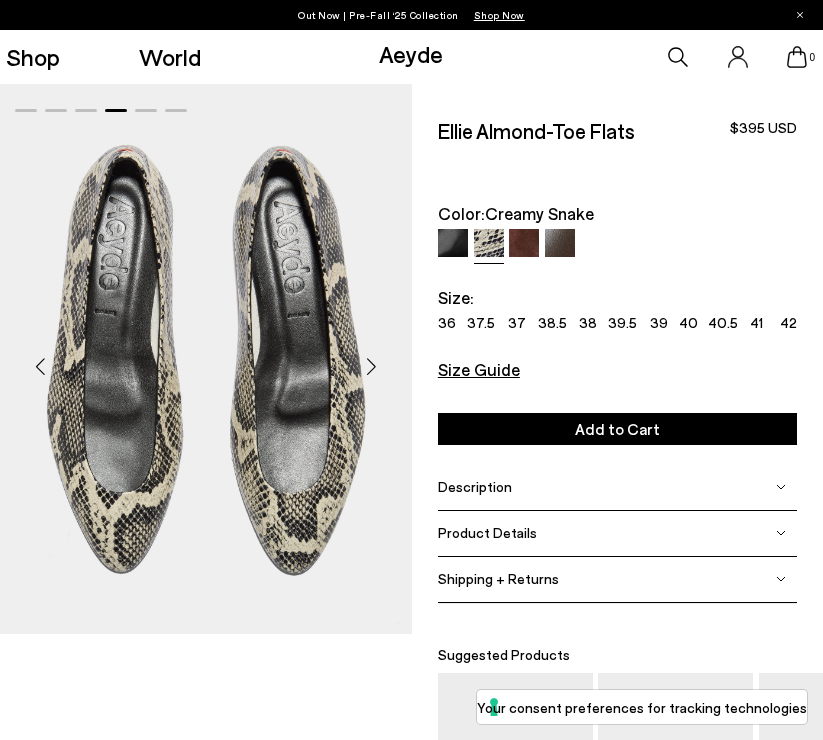 click at bounding box center [372, 367] 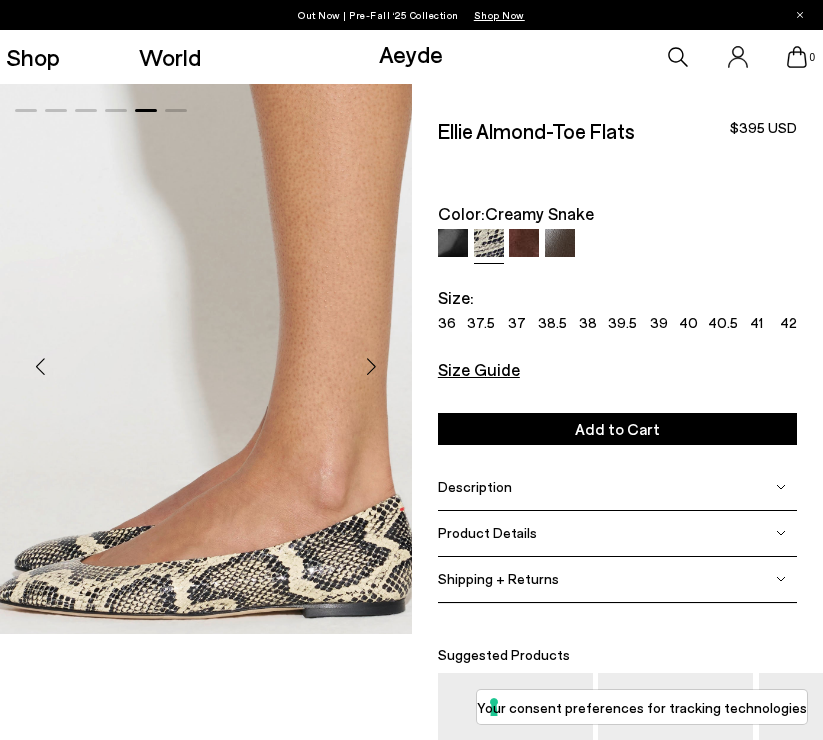 click at bounding box center [372, 367] 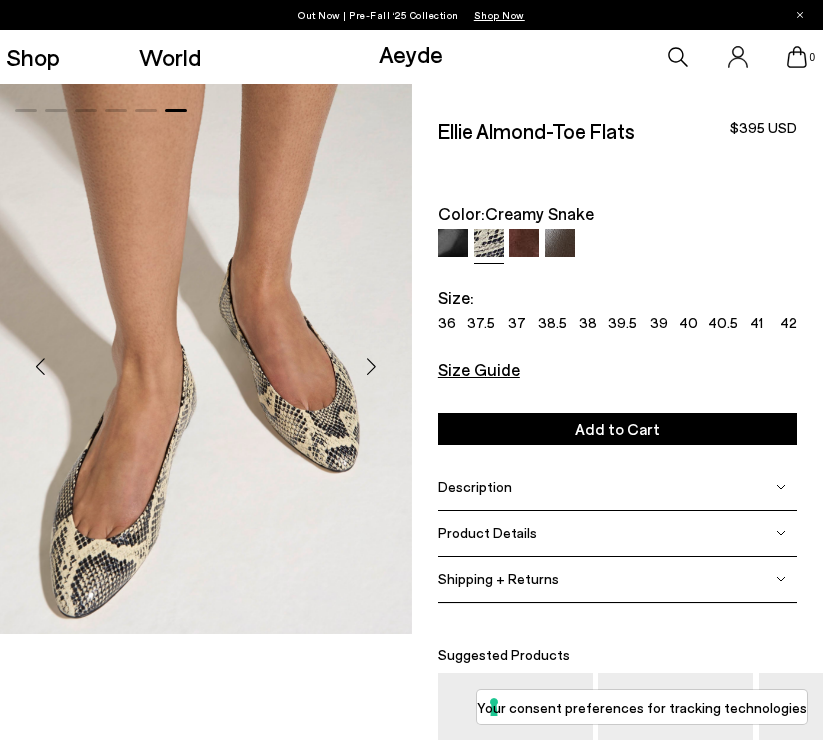 click at bounding box center (372, 367) 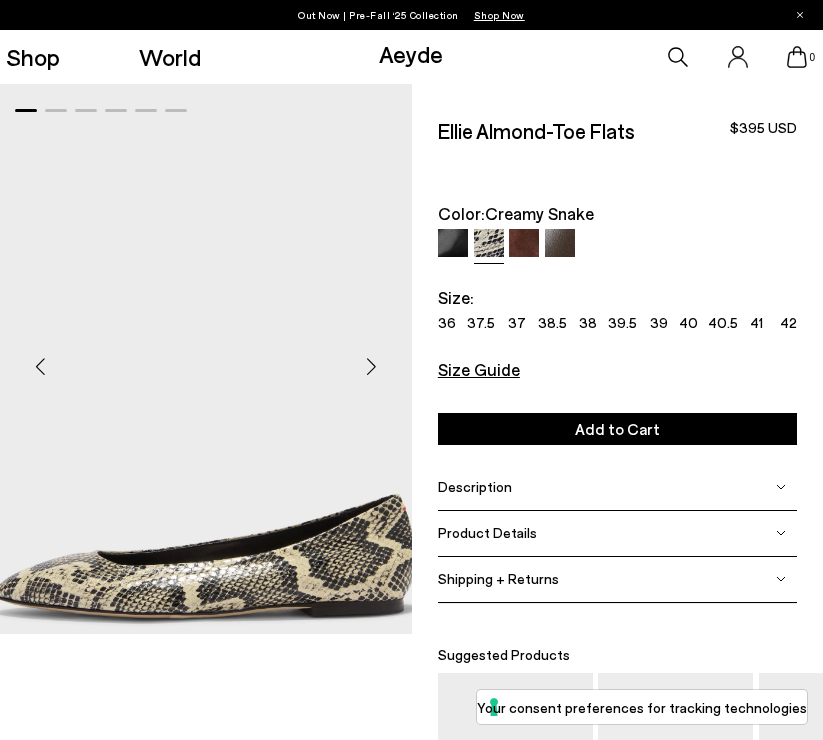 click at bounding box center (372, 367) 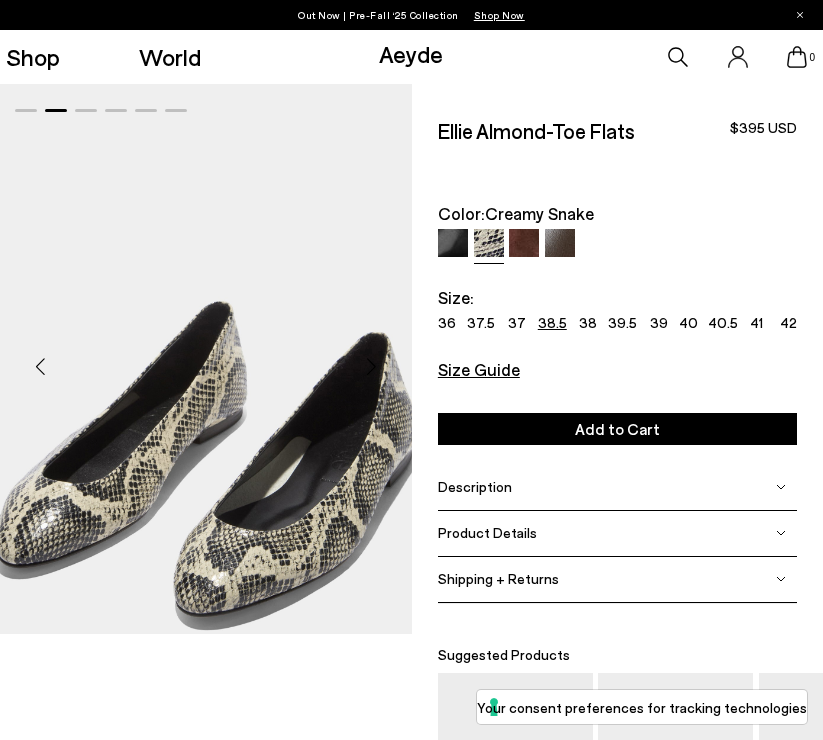 click on "38.5" at bounding box center [552, 323] 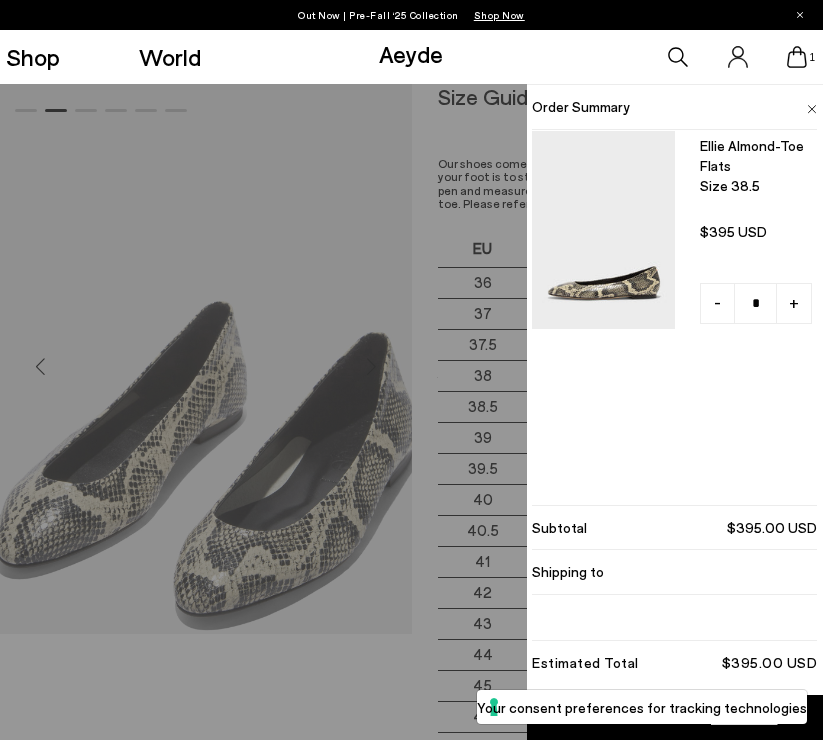 click at bounding box center (812, 109) 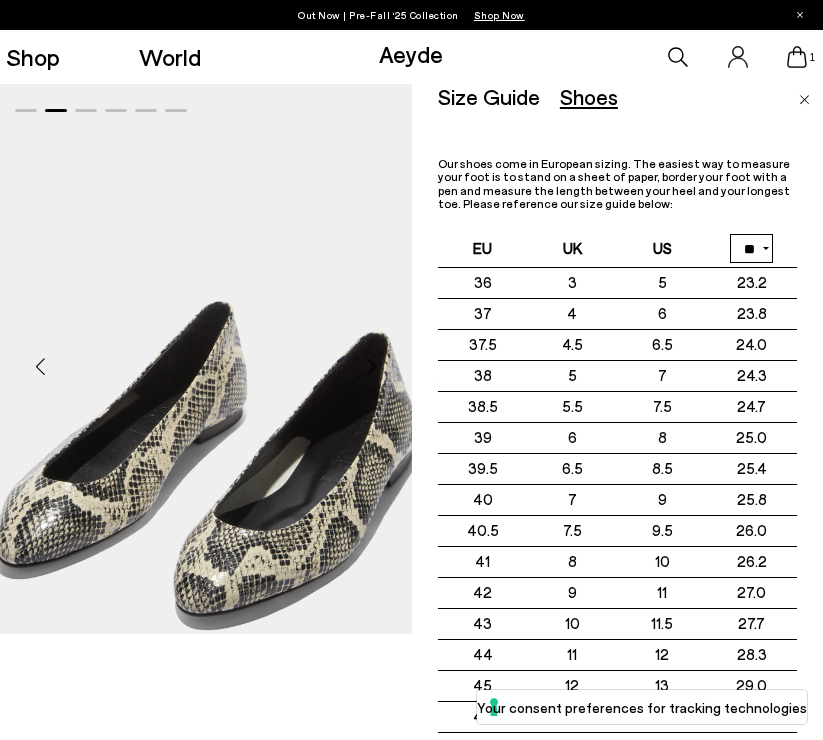 click at bounding box center [804, 100] 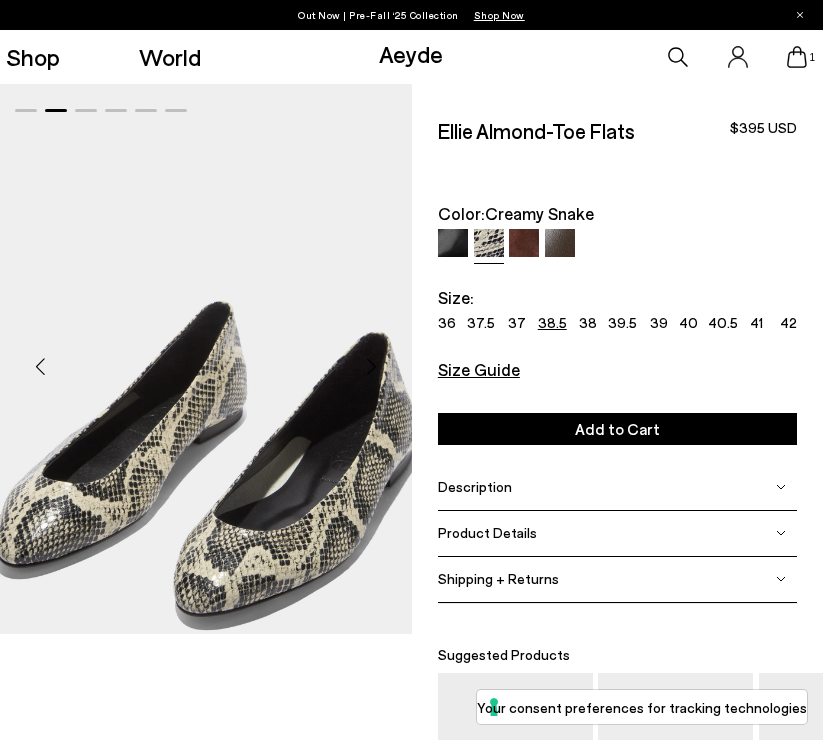 click on "Size Guide
Shoes
Belt
Our shoes come in European sizing. The easiest way to measure your foot is to stand on a sheet of paper, border your foot with a pen and measure the length between your heel and your longest toe. Please reference our size guide below:
EU
UK US ** **" at bounding box center (618, 363) 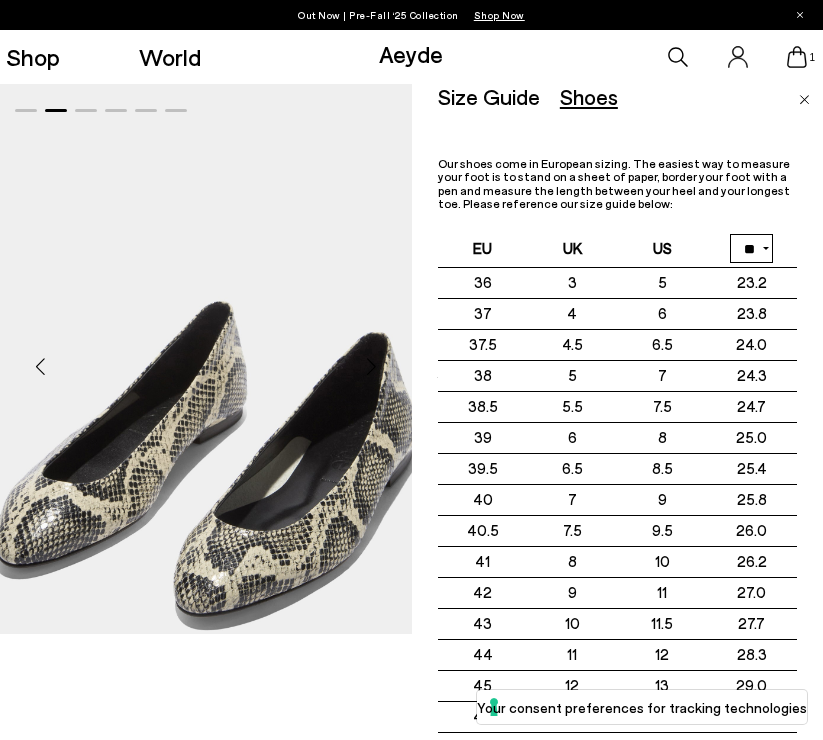 click at bounding box center [804, 100] 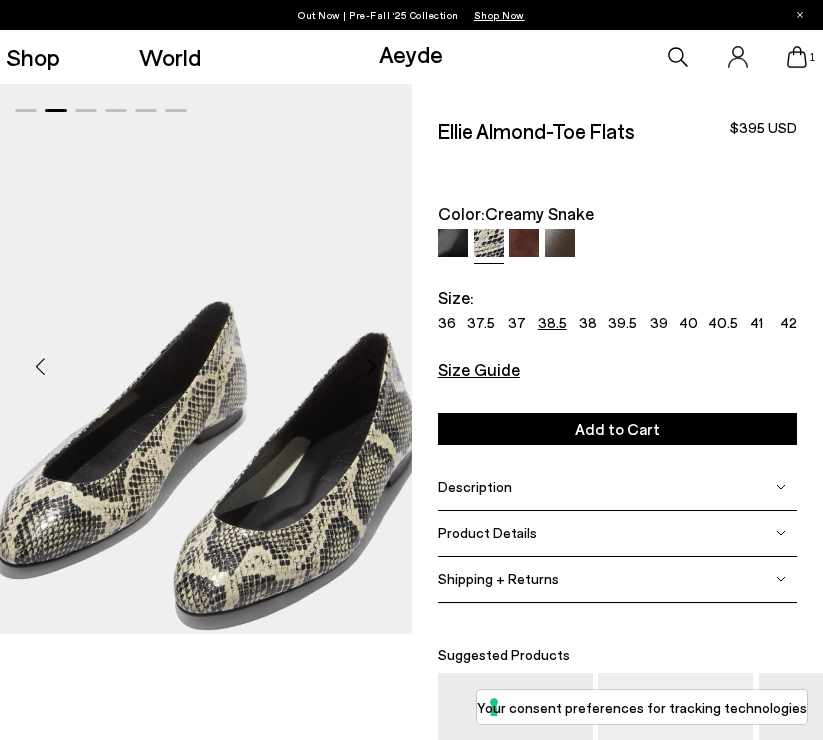 click at bounding box center [524, 244] 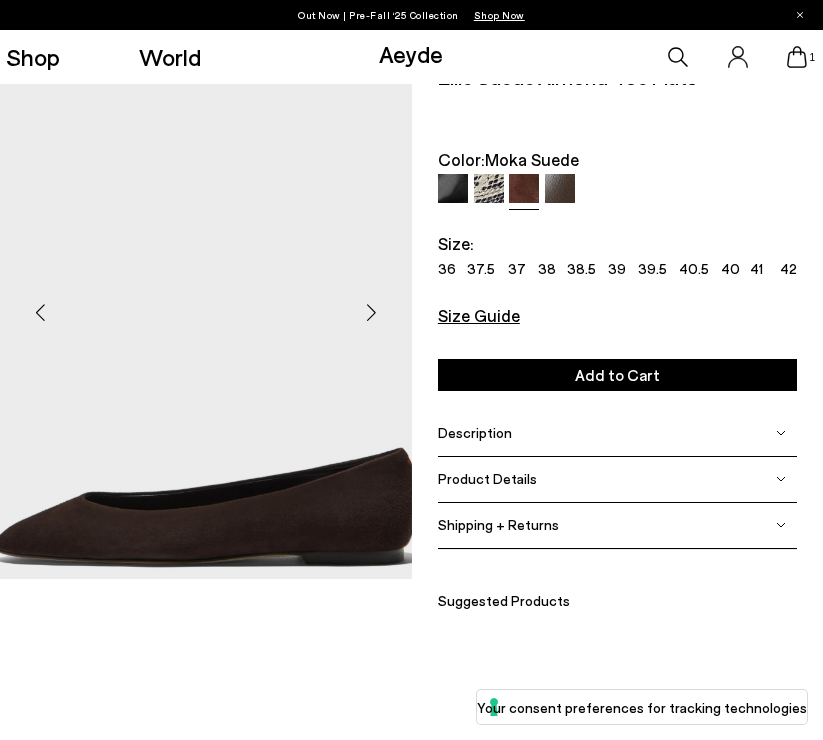 scroll, scrollTop: 0, scrollLeft: 0, axis: both 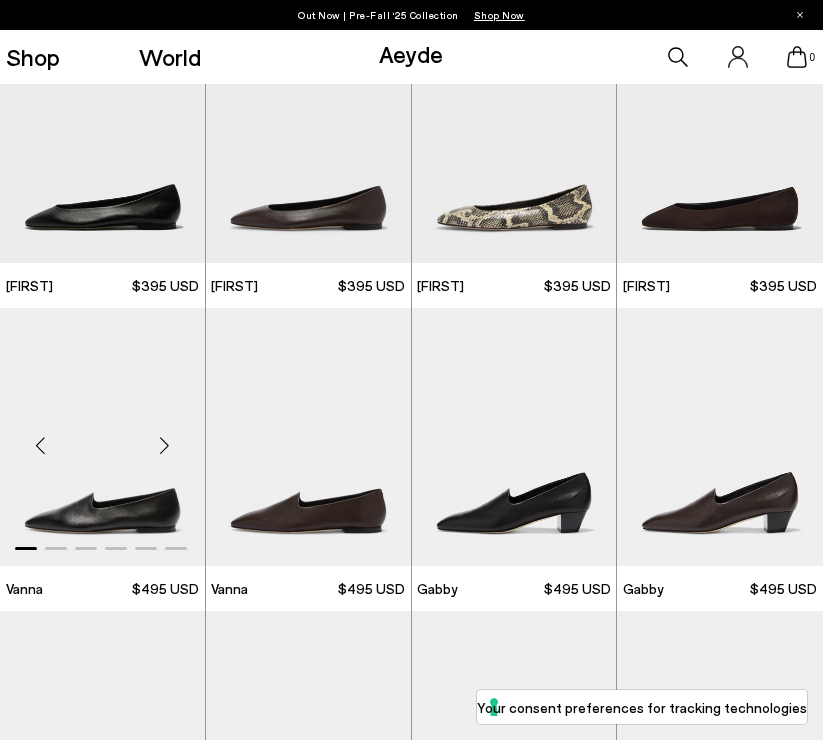 click at bounding box center [165, 445] 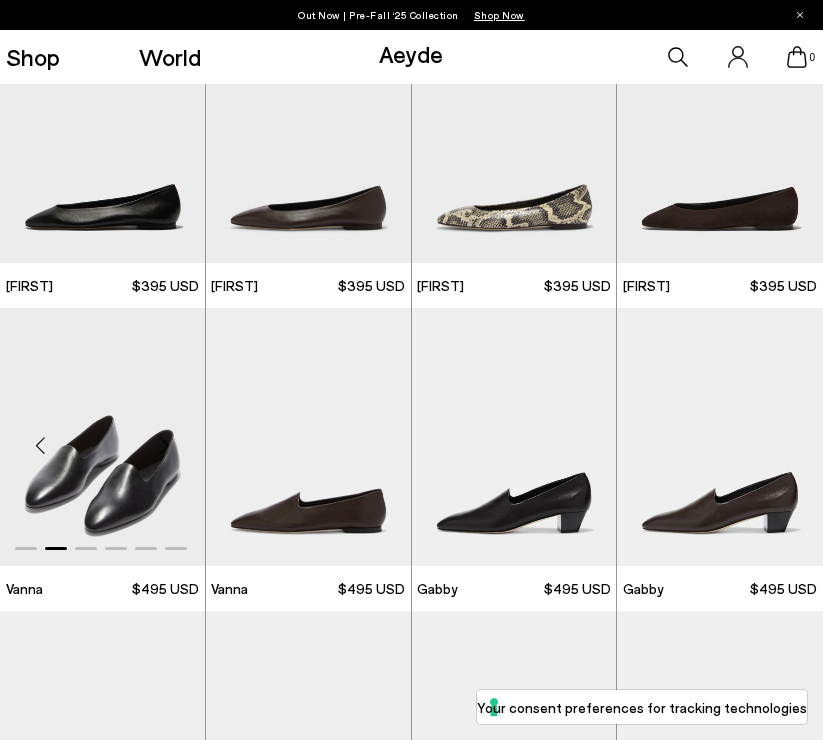 click at bounding box center (165, 445) 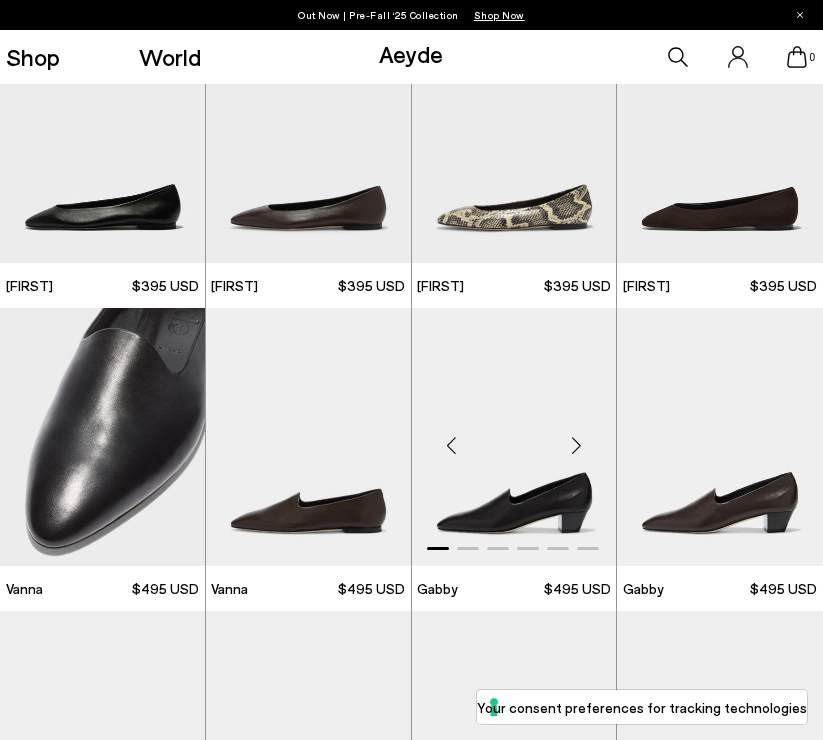 click at bounding box center [576, 445] 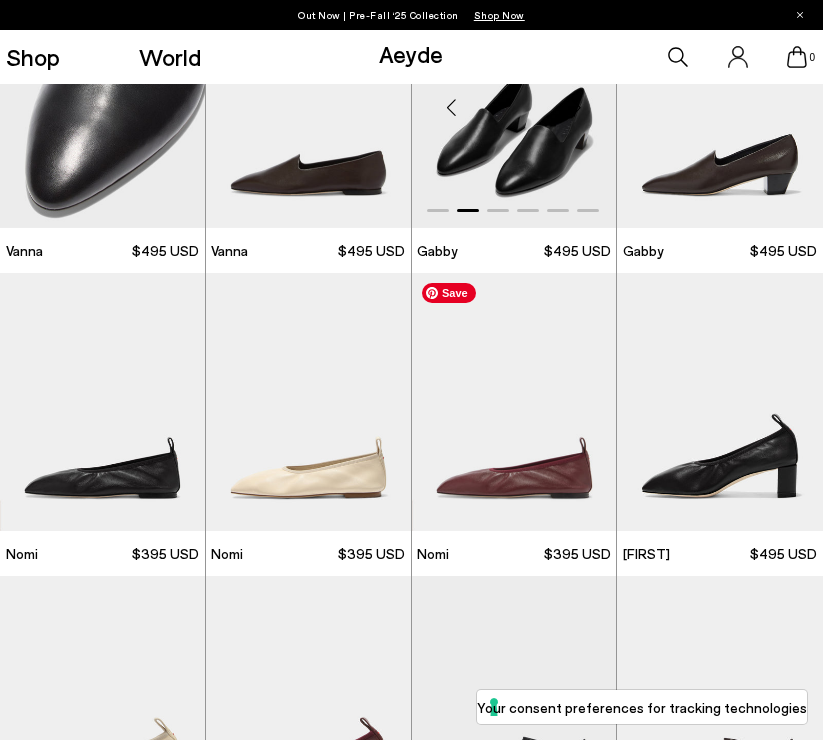 scroll, scrollTop: 724, scrollLeft: 0, axis: vertical 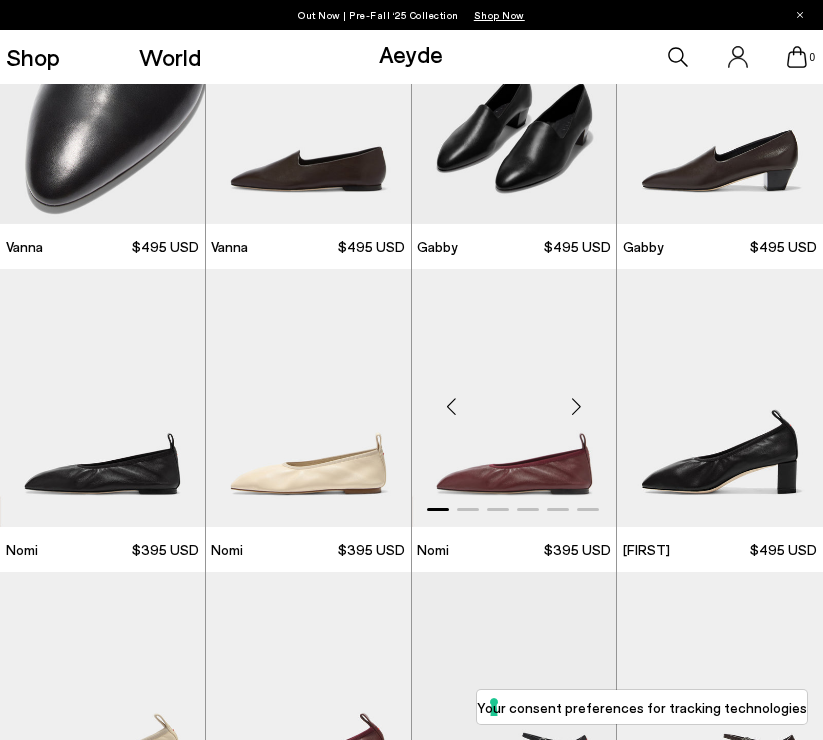 click at bounding box center (576, 406) 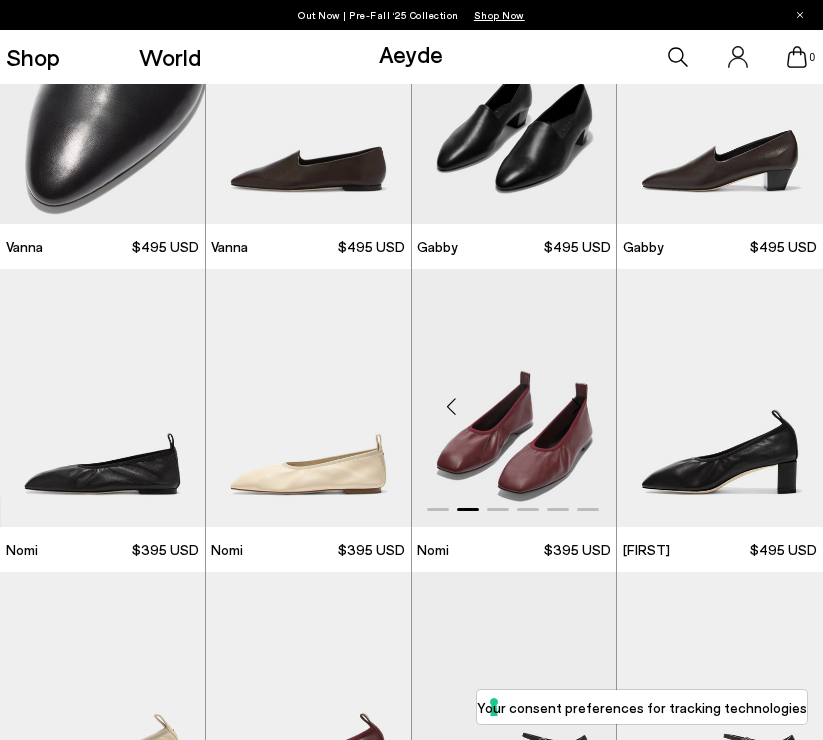 click at bounding box center [576, 406] 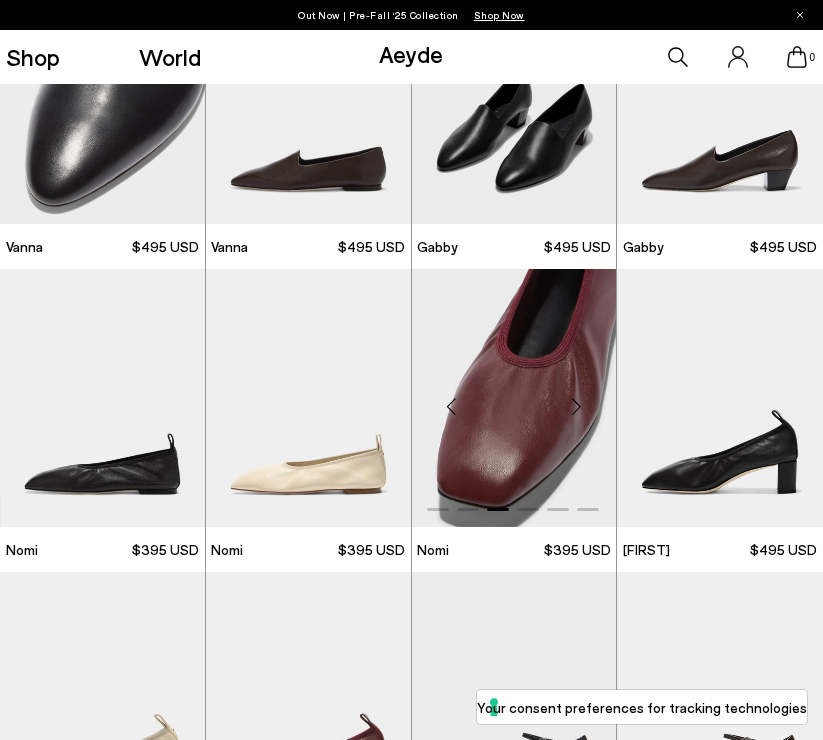 click at bounding box center [576, 406] 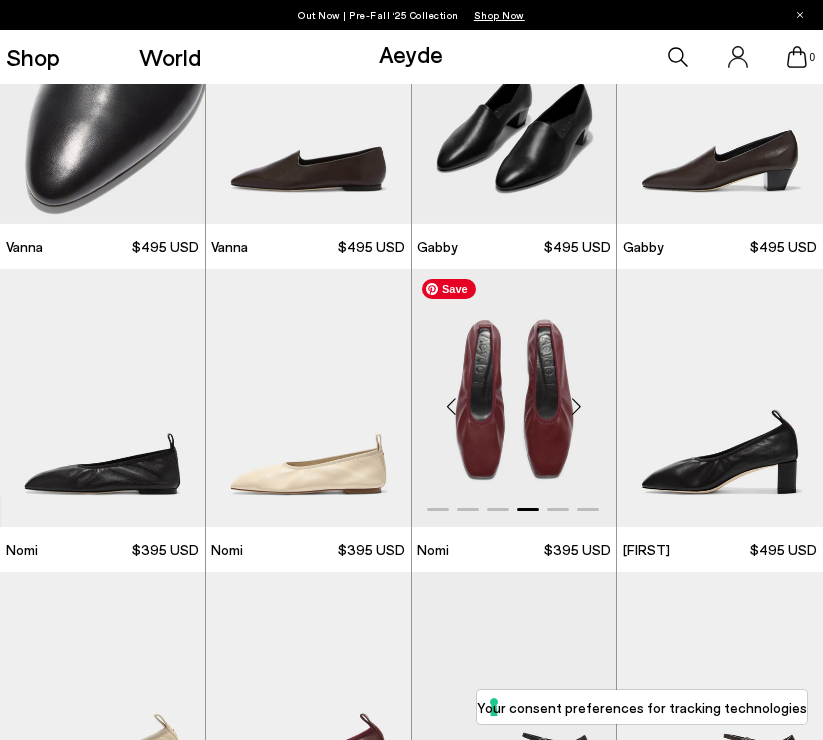 click at bounding box center [514, 398] 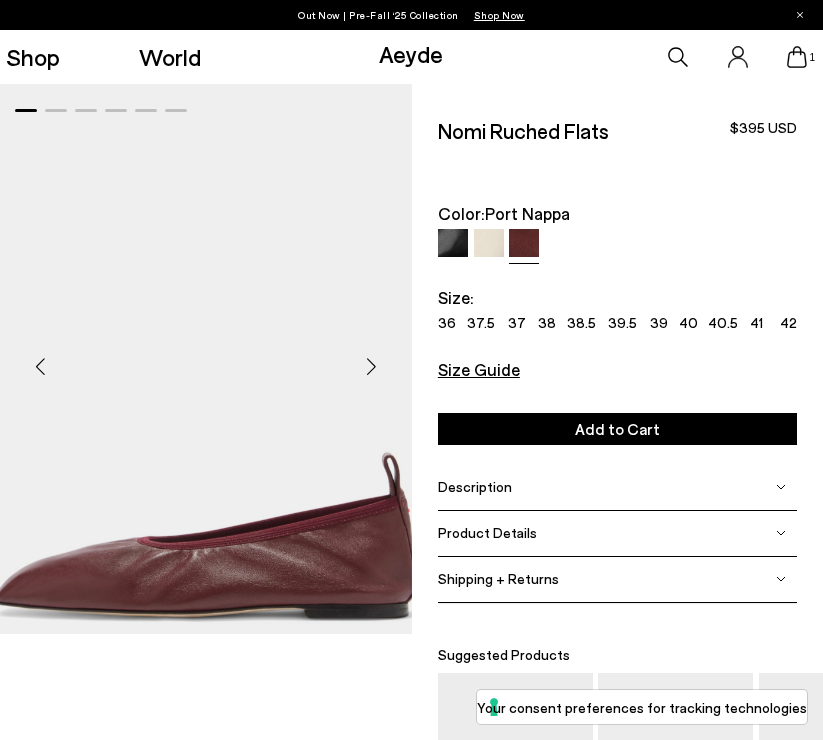 scroll, scrollTop: 0, scrollLeft: 0, axis: both 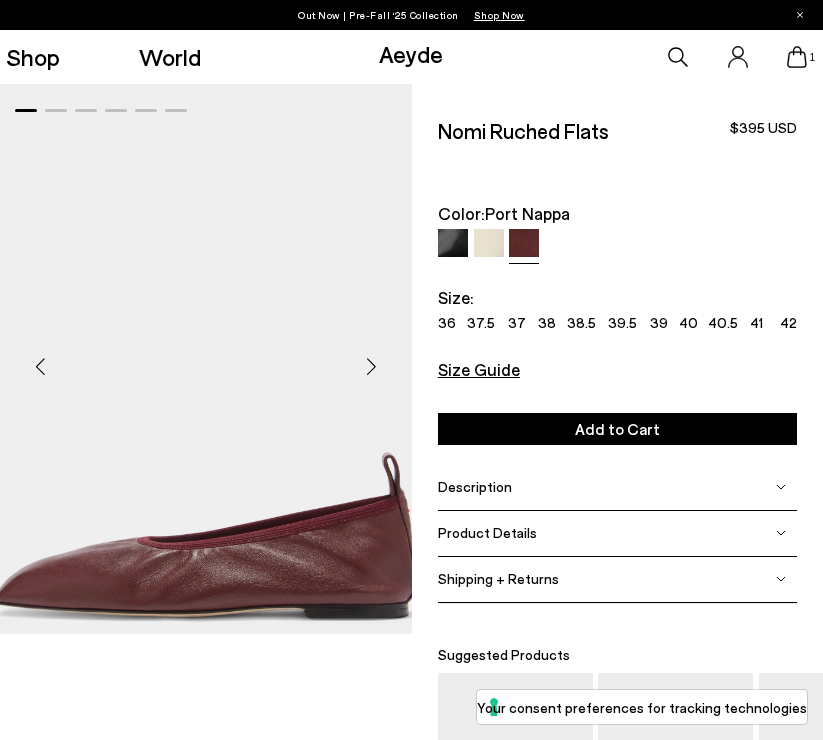 click at bounding box center (372, 367) 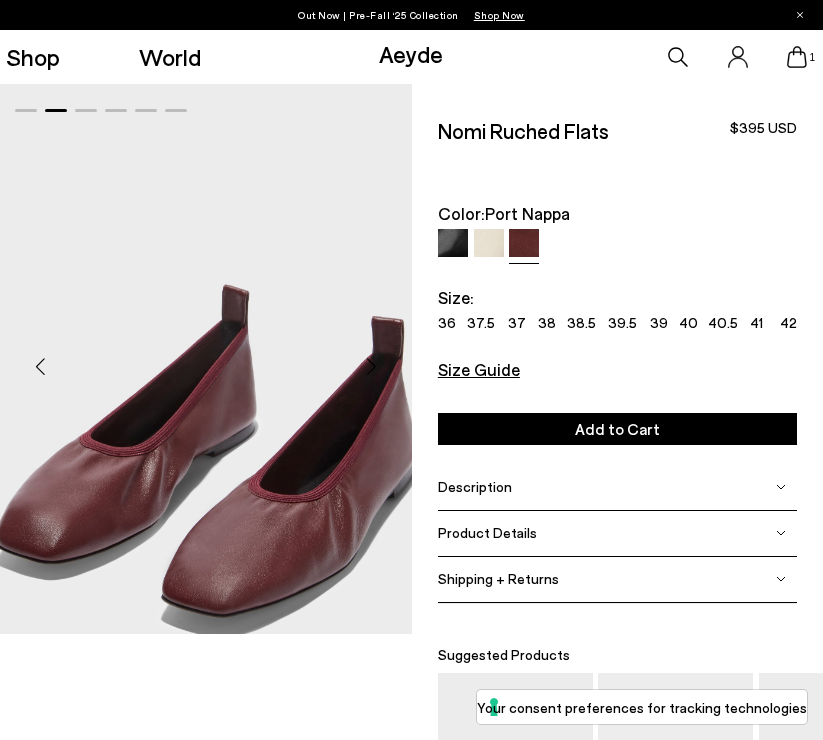 click at bounding box center (372, 367) 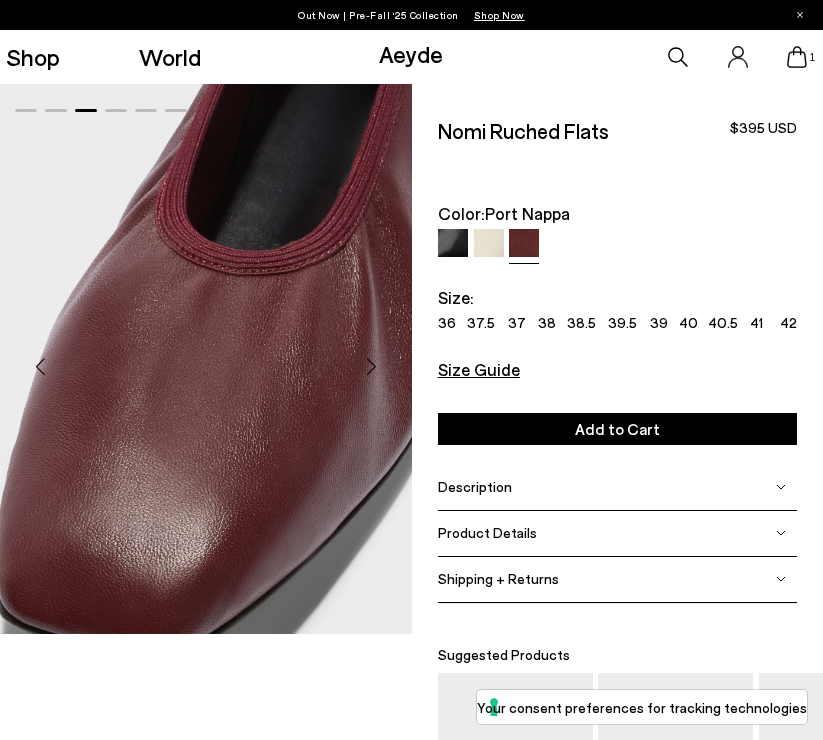 click at bounding box center (372, 367) 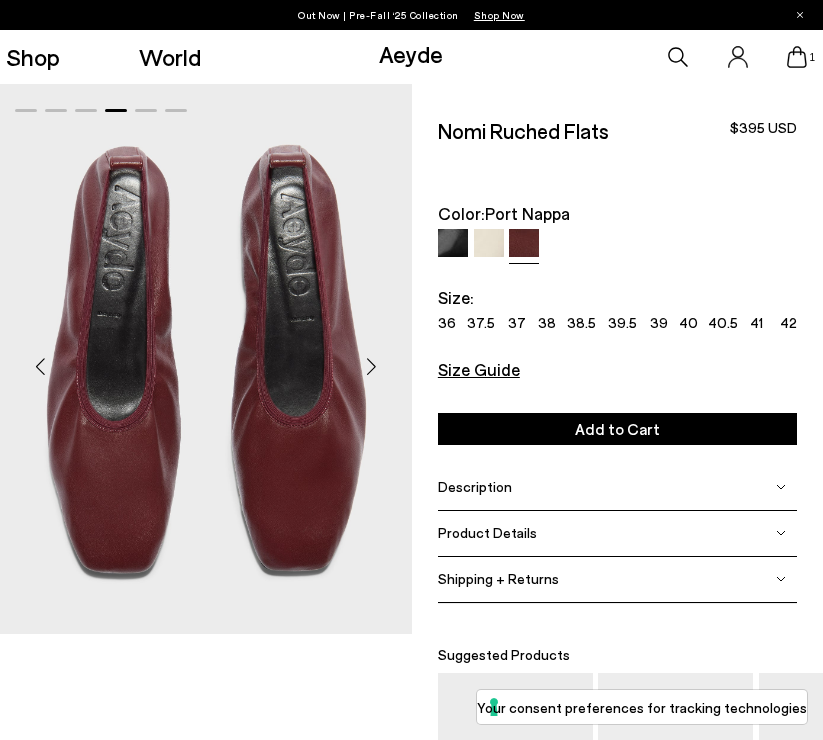 click at bounding box center (372, 367) 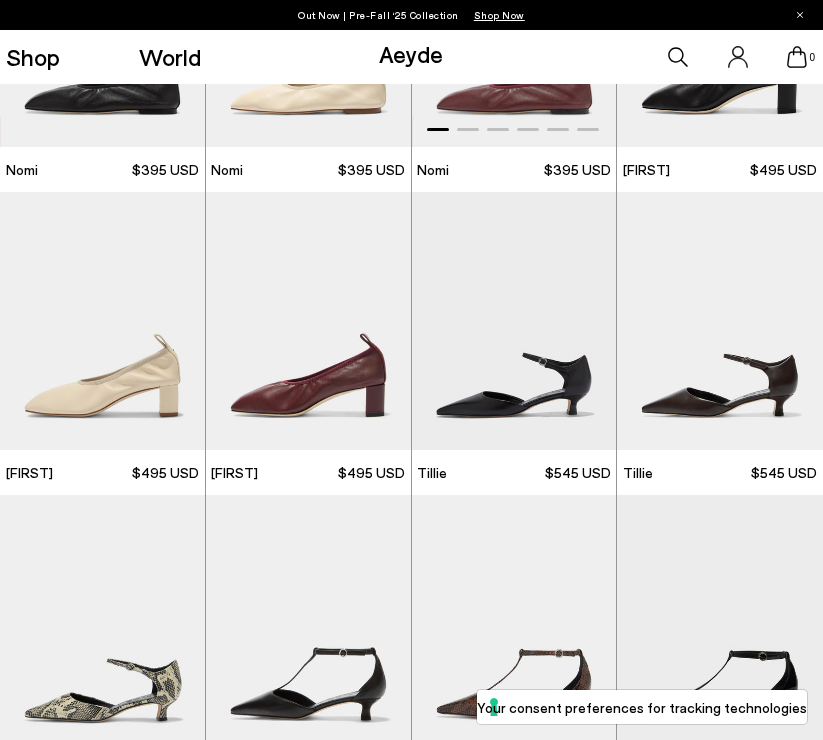 scroll, scrollTop: 1128, scrollLeft: 0, axis: vertical 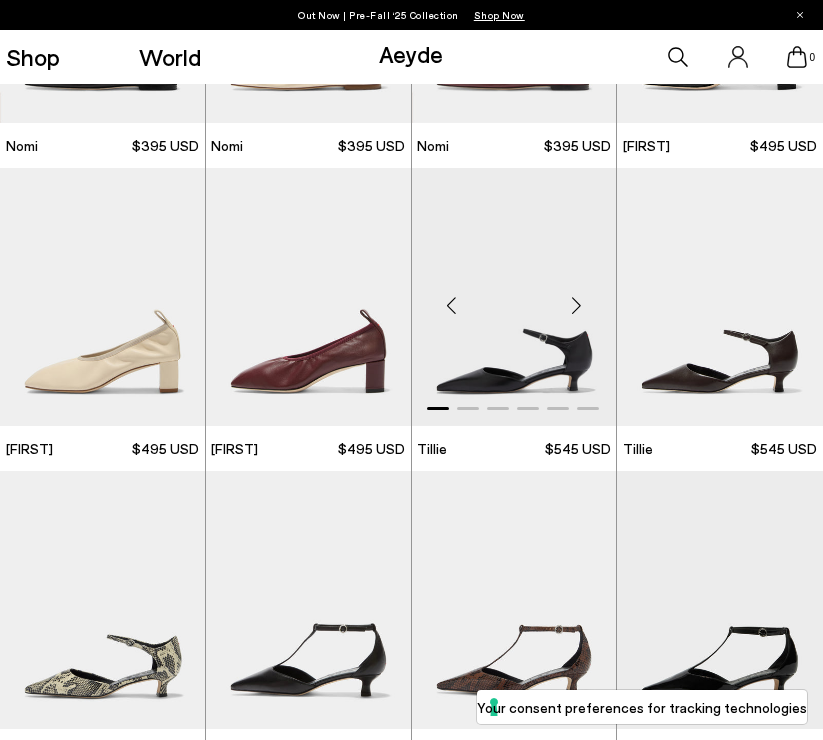 click at bounding box center [576, 305] 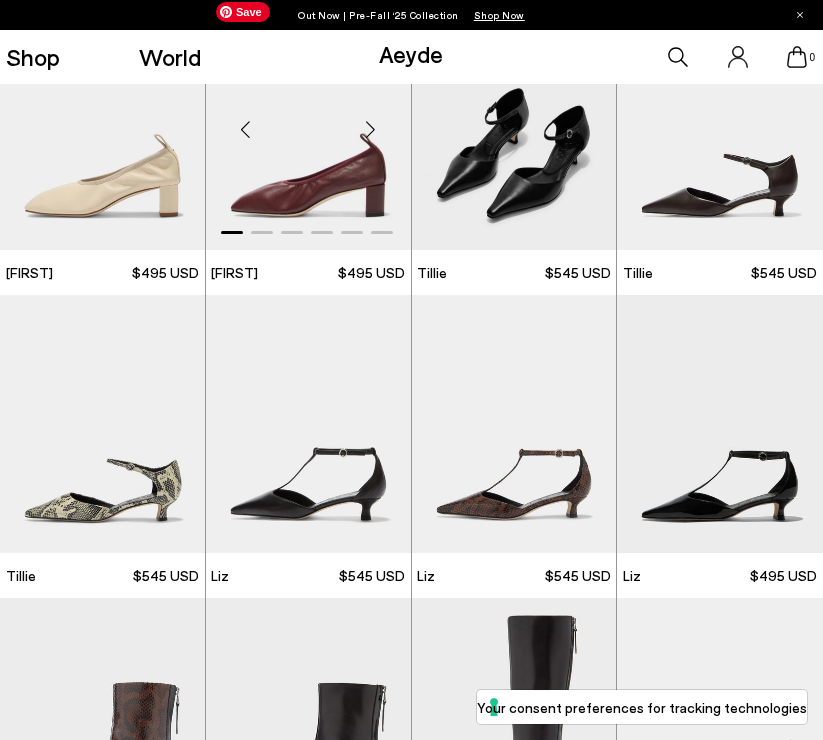 scroll, scrollTop: 1390, scrollLeft: 0, axis: vertical 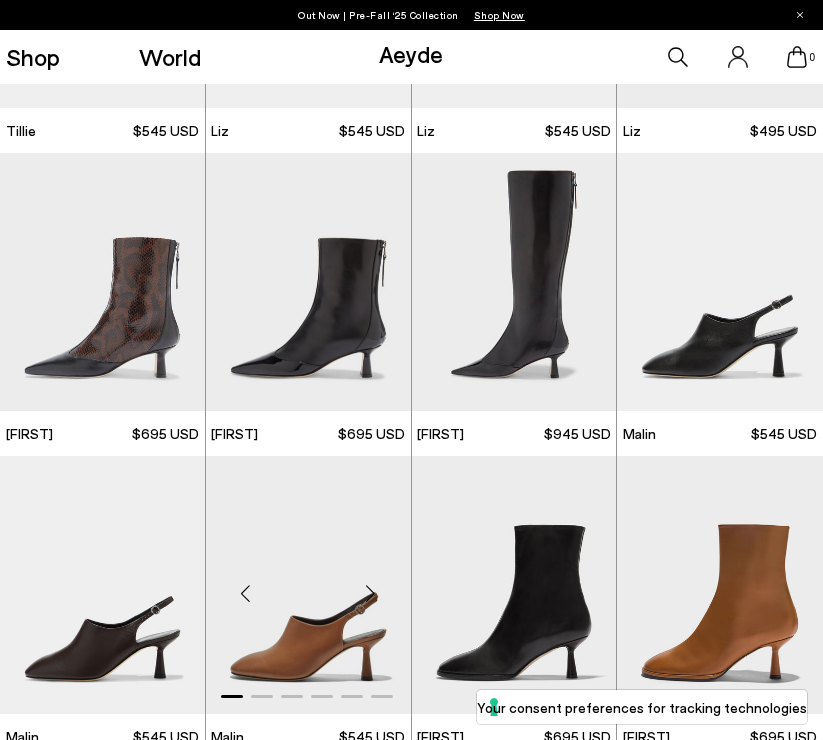 click at bounding box center [371, 593] 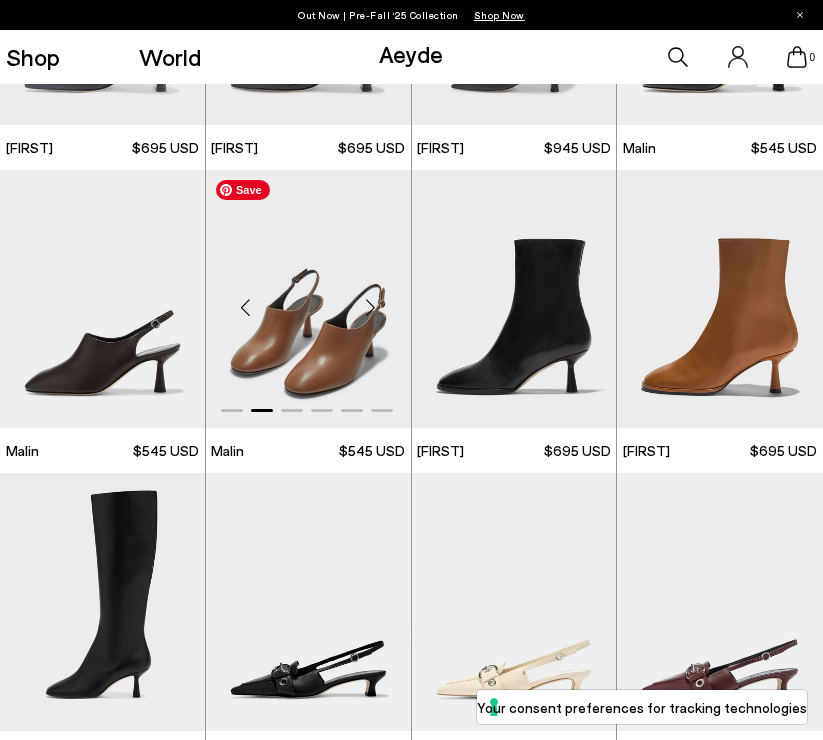 scroll, scrollTop: 2040, scrollLeft: 0, axis: vertical 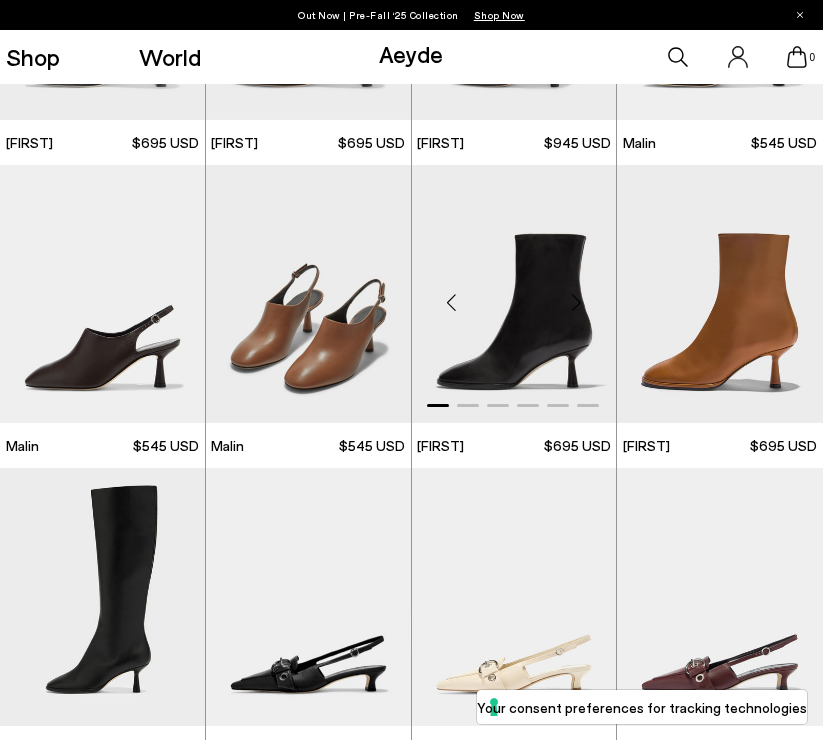 click at bounding box center (576, 302) 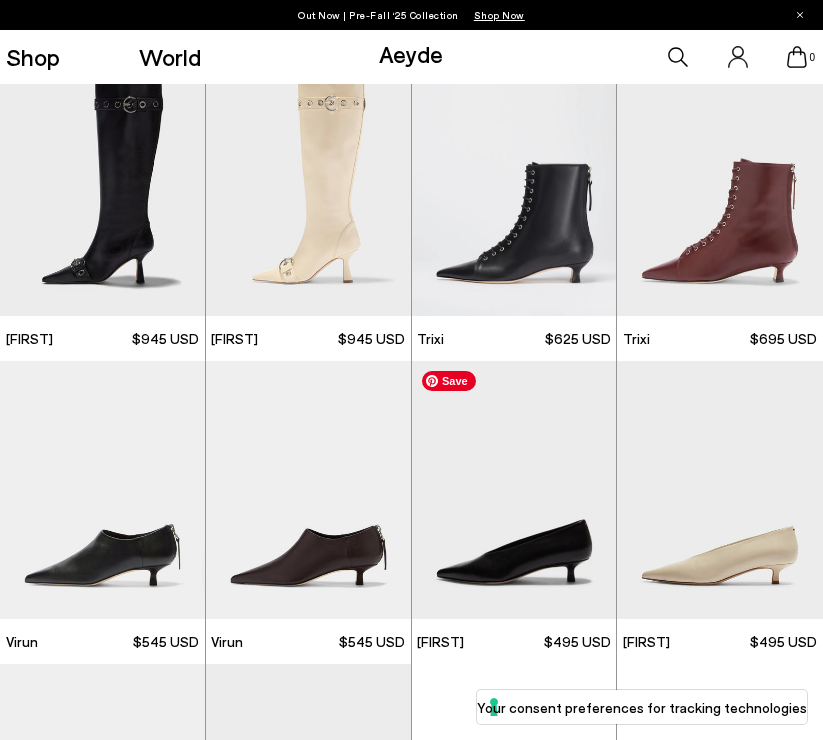 scroll, scrollTop: 3124, scrollLeft: 0, axis: vertical 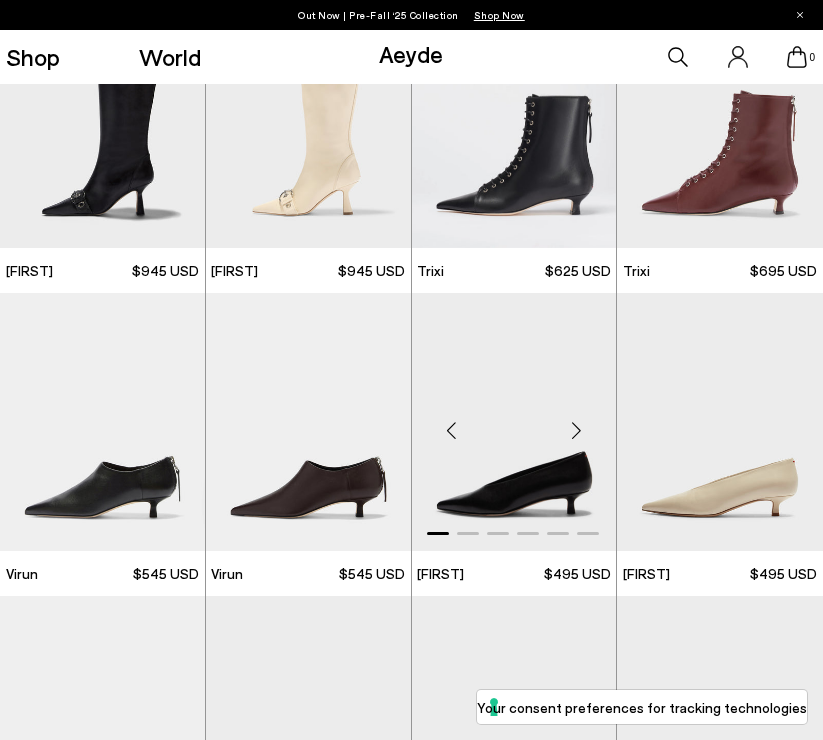 click at bounding box center (576, 430) 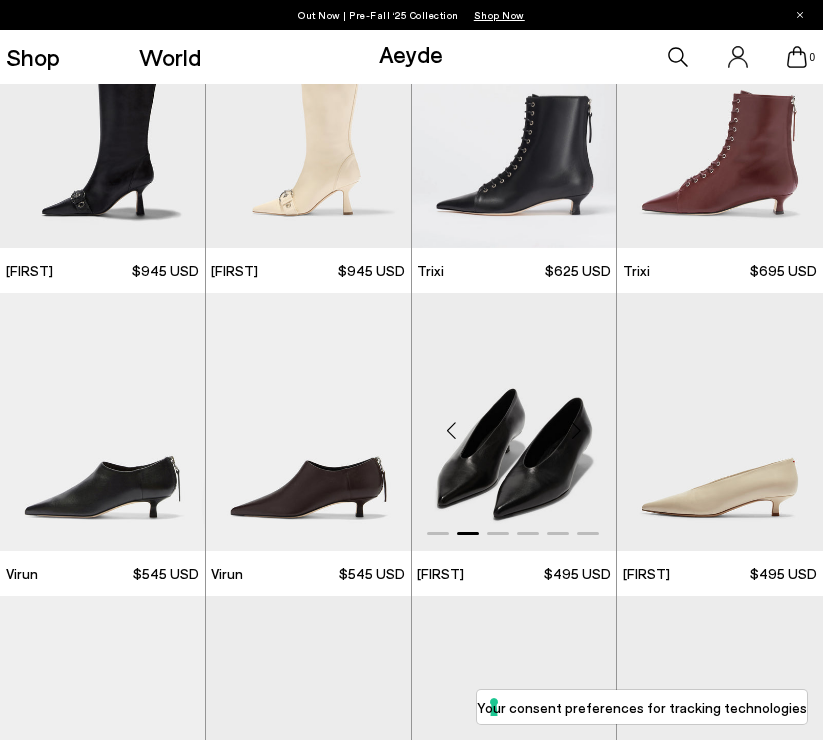 click at bounding box center [576, 430] 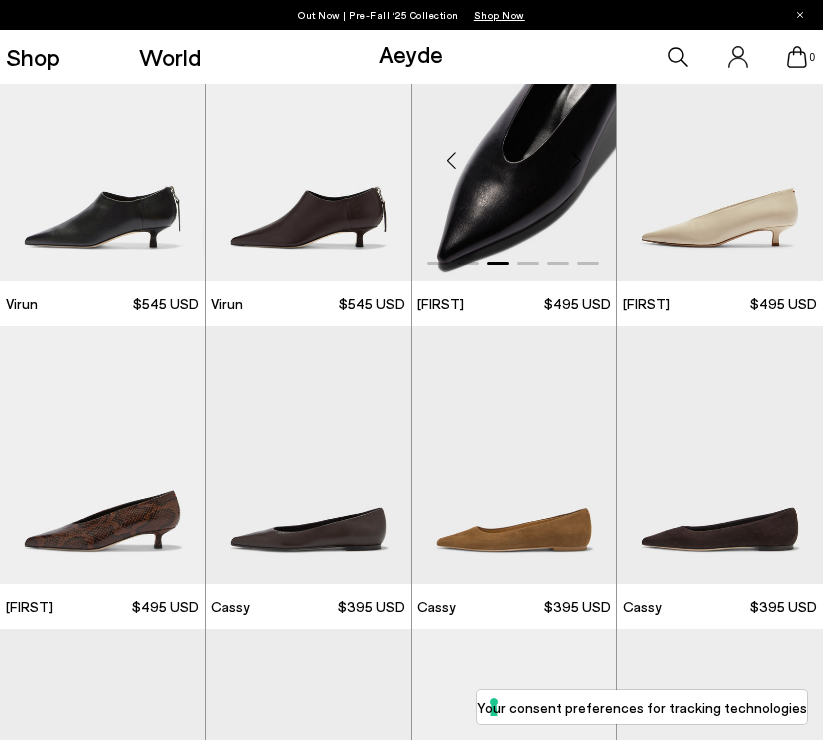 scroll, scrollTop: 3410, scrollLeft: 0, axis: vertical 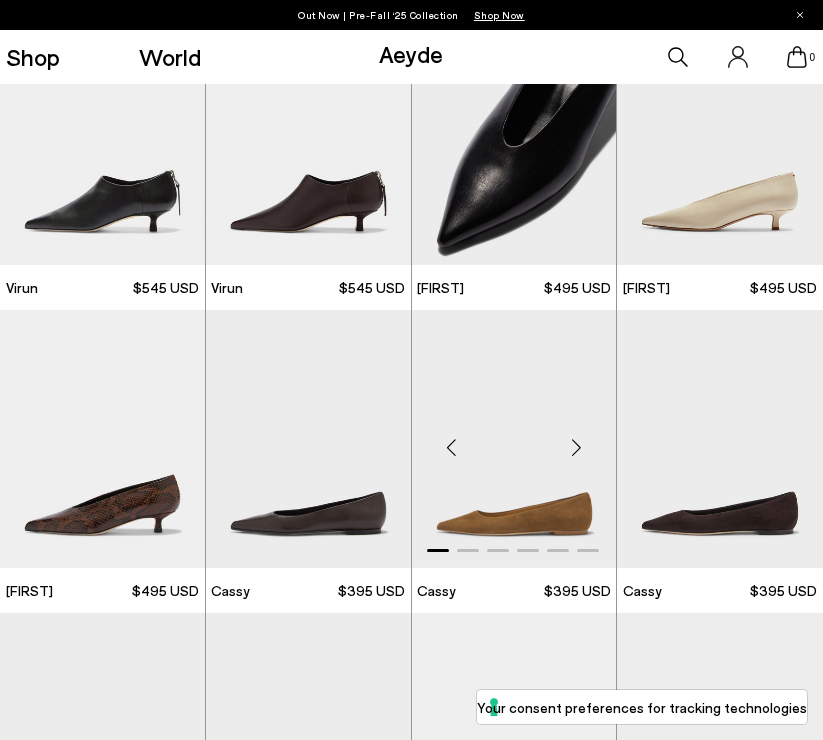 click at bounding box center [576, 447] 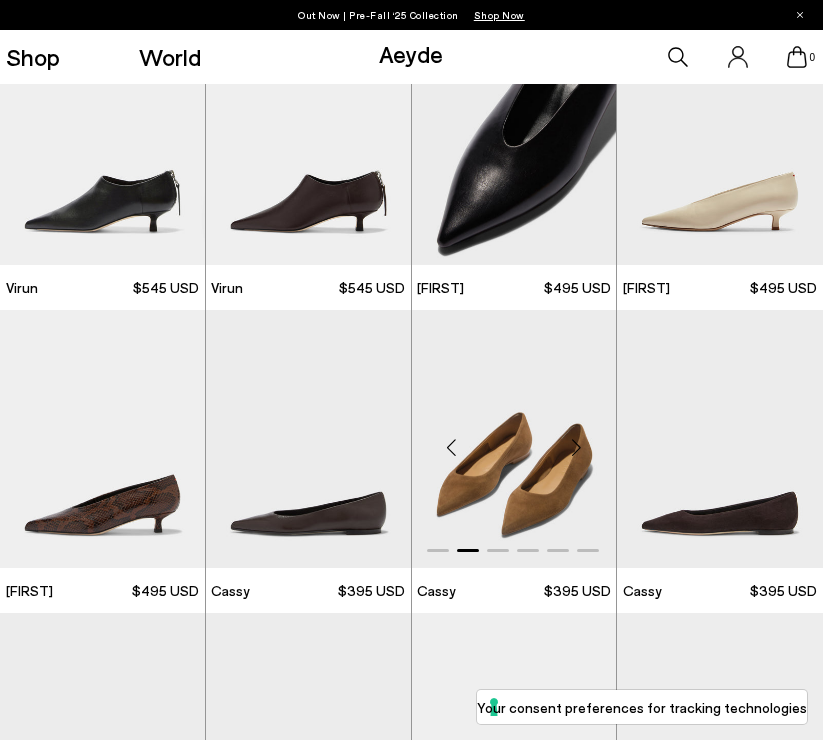 click at bounding box center [576, 447] 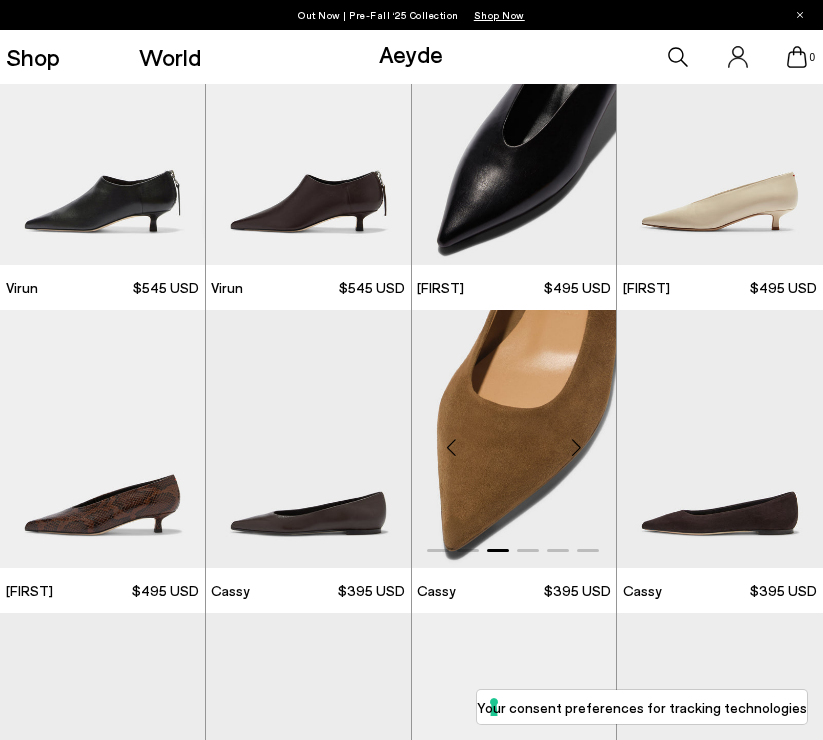 click at bounding box center (576, 447) 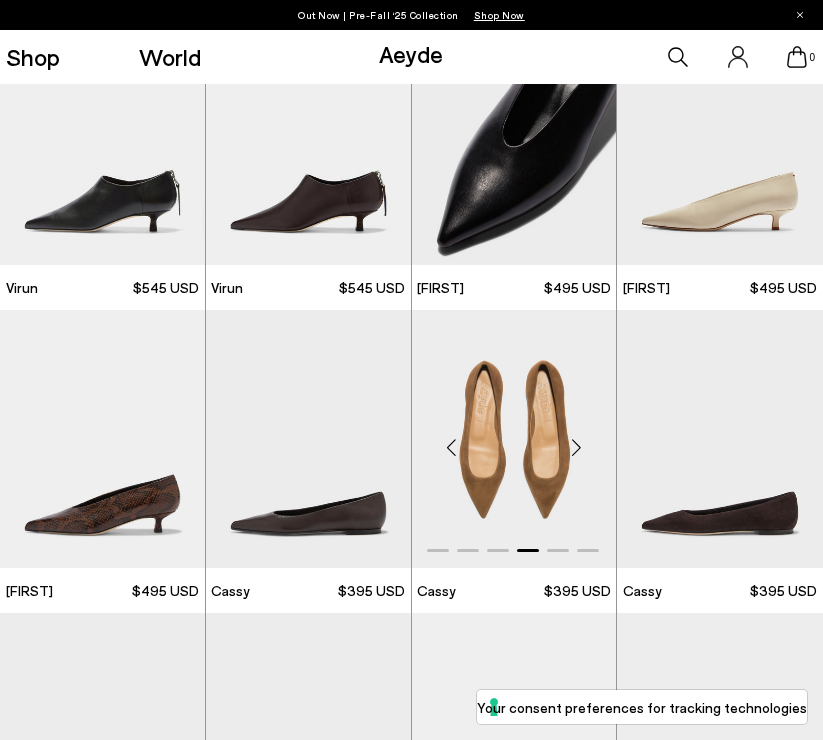 click at bounding box center [576, 447] 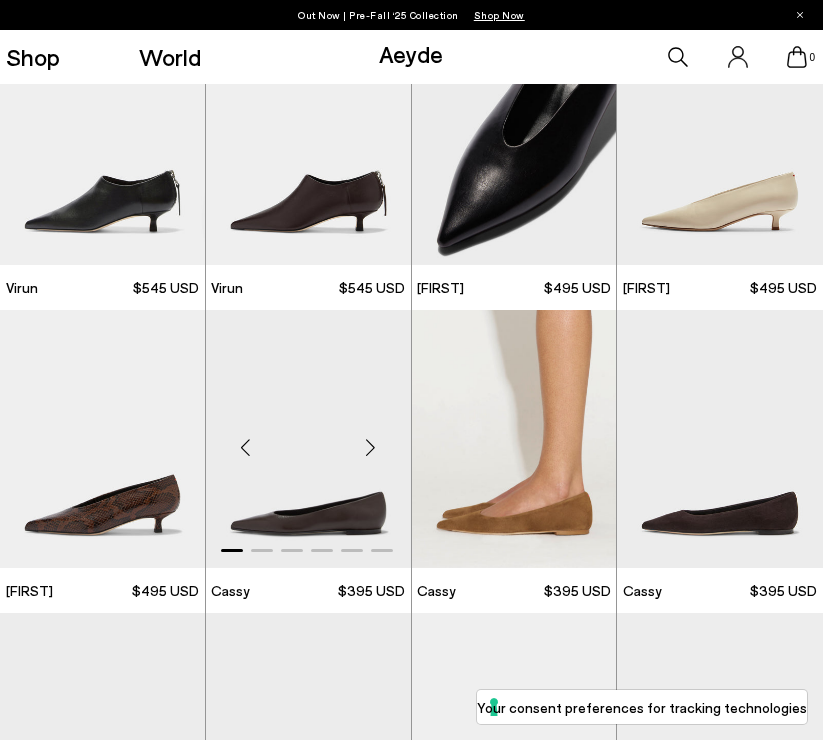 click at bounding box center (371, 447) 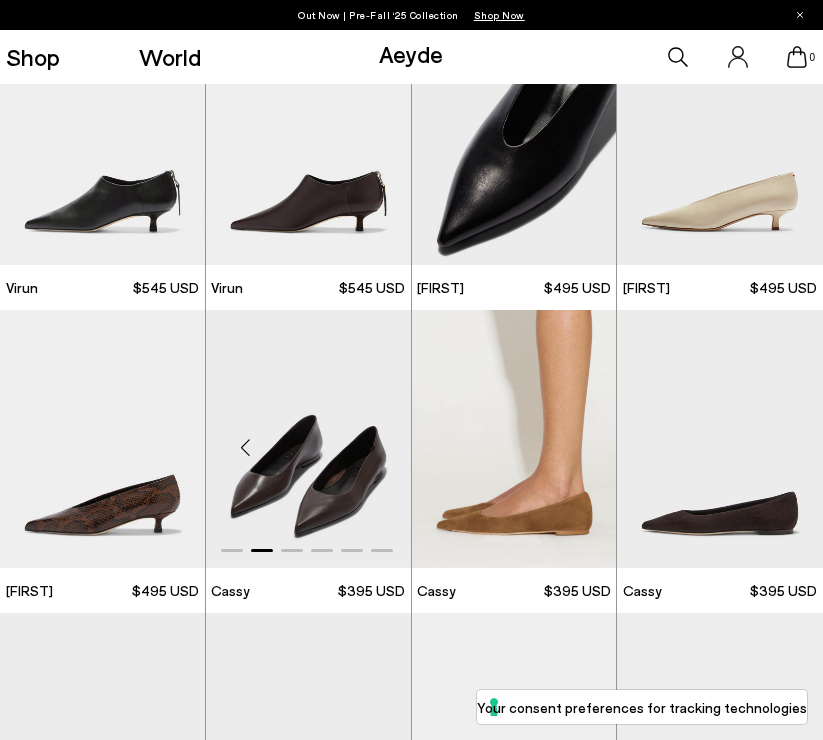 click at bounding box center (371, 447) 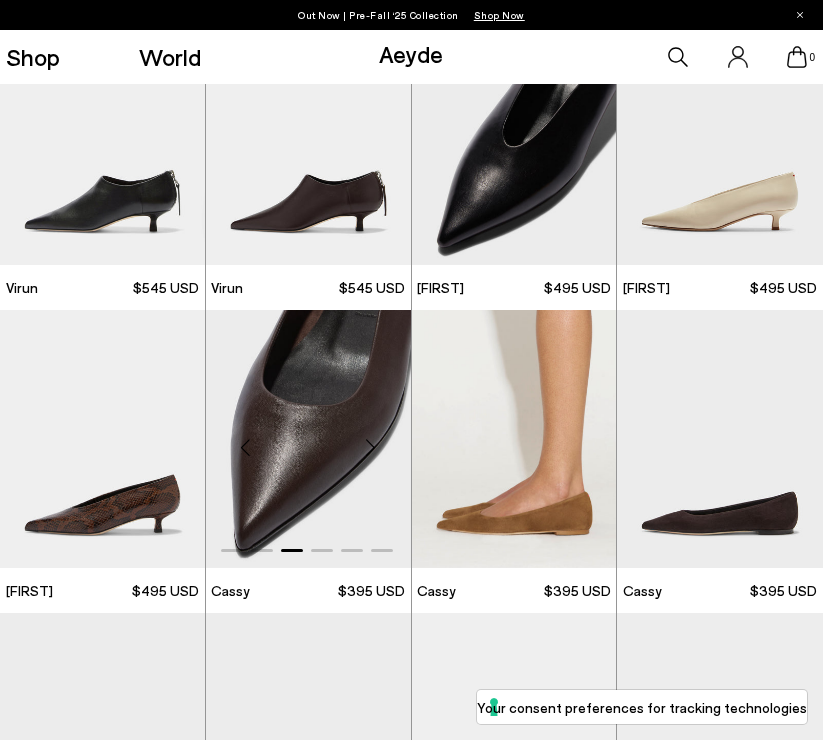 click at bounding box center (371, 447) 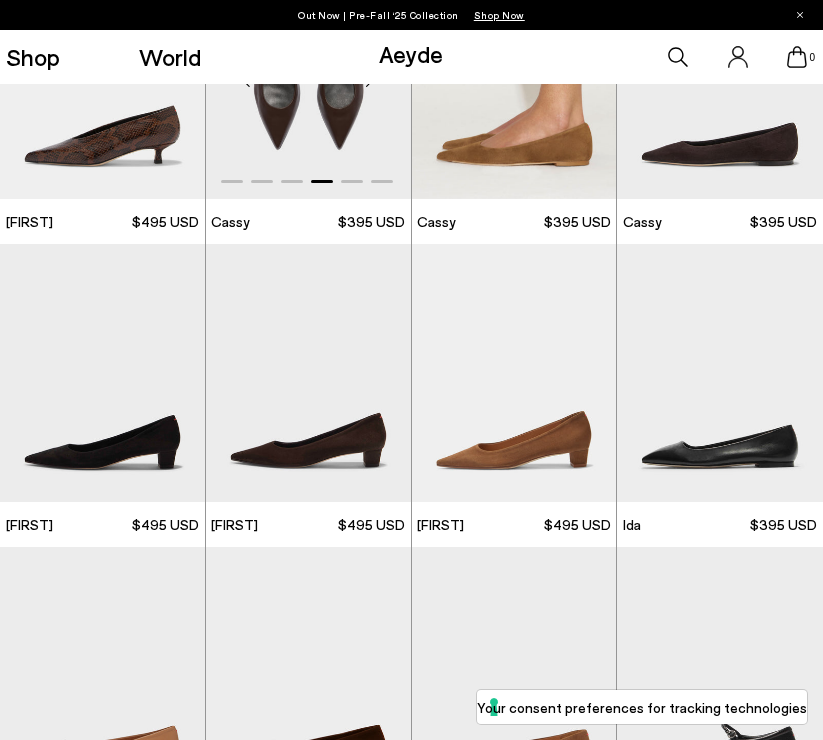scroll, scrollTop: 3834, scrollLeft: 0, axis: vertical 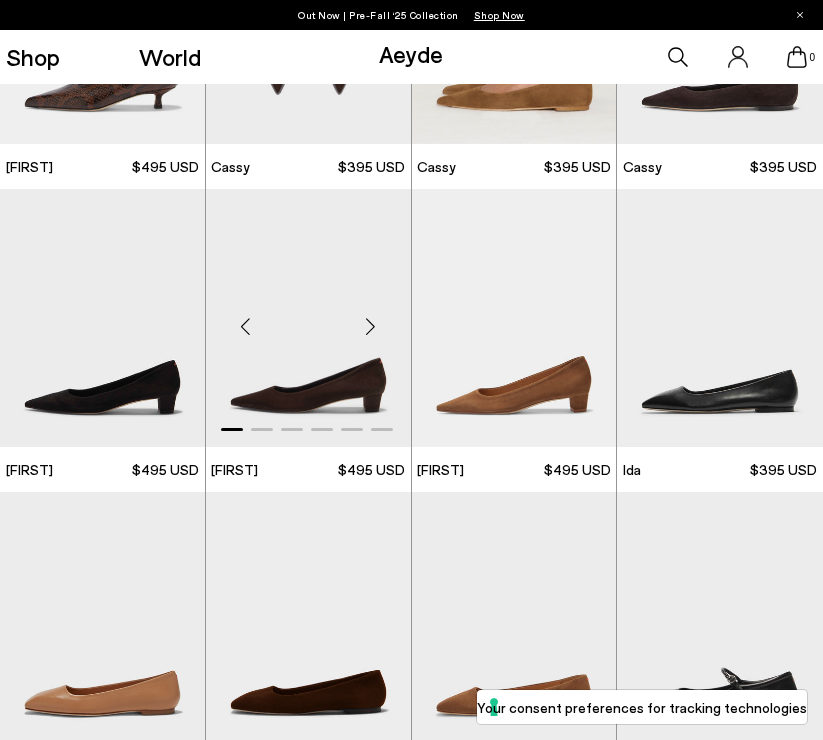 click at bounding box center (371, 326) 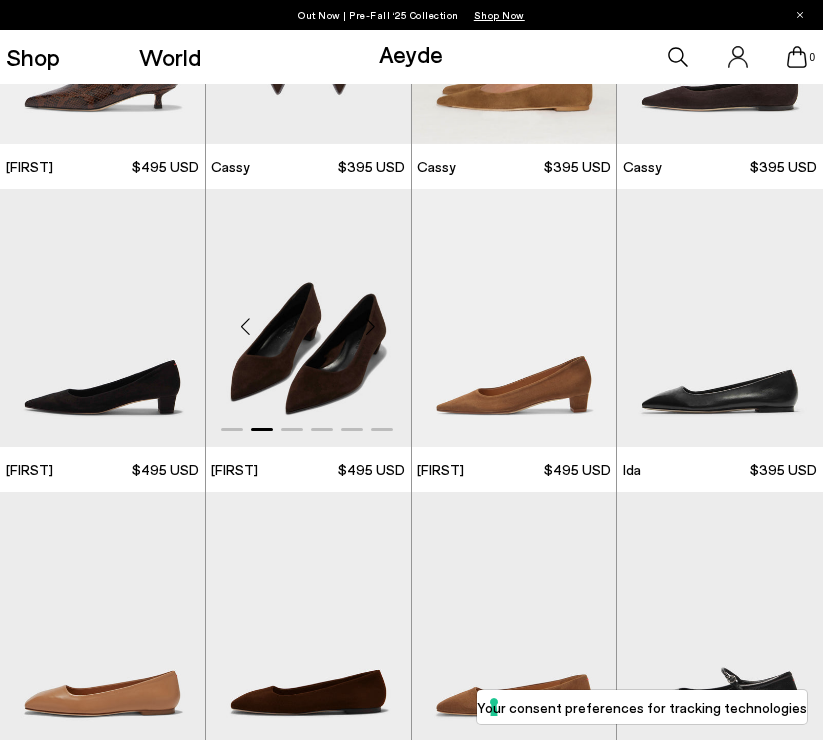 click at bounding box center (371, 326) 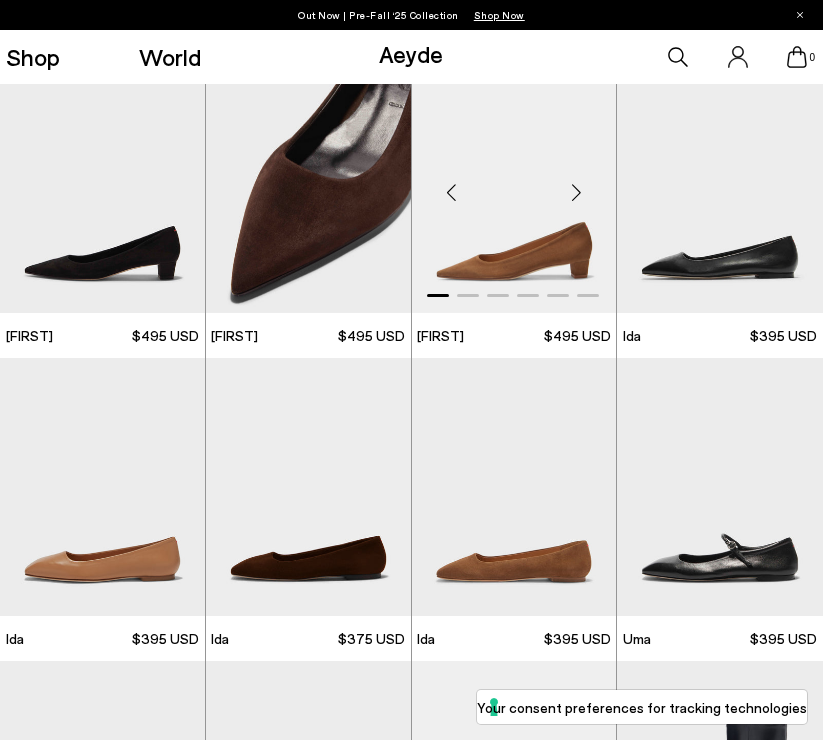scroll, scrollTop: 3969, scrollLeft: 0, axis: vertical 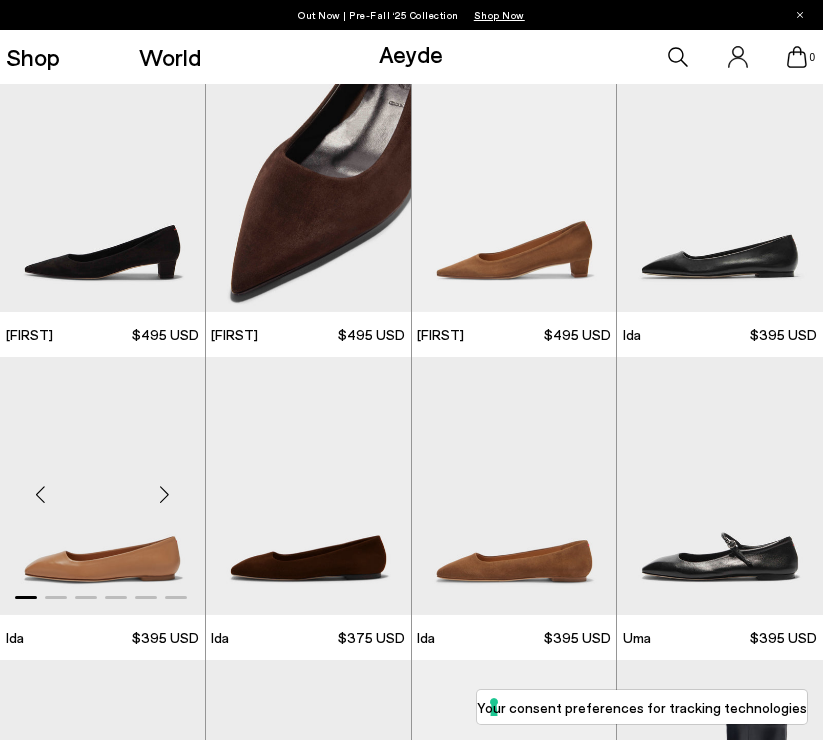 click at bounding box center [165, 494] 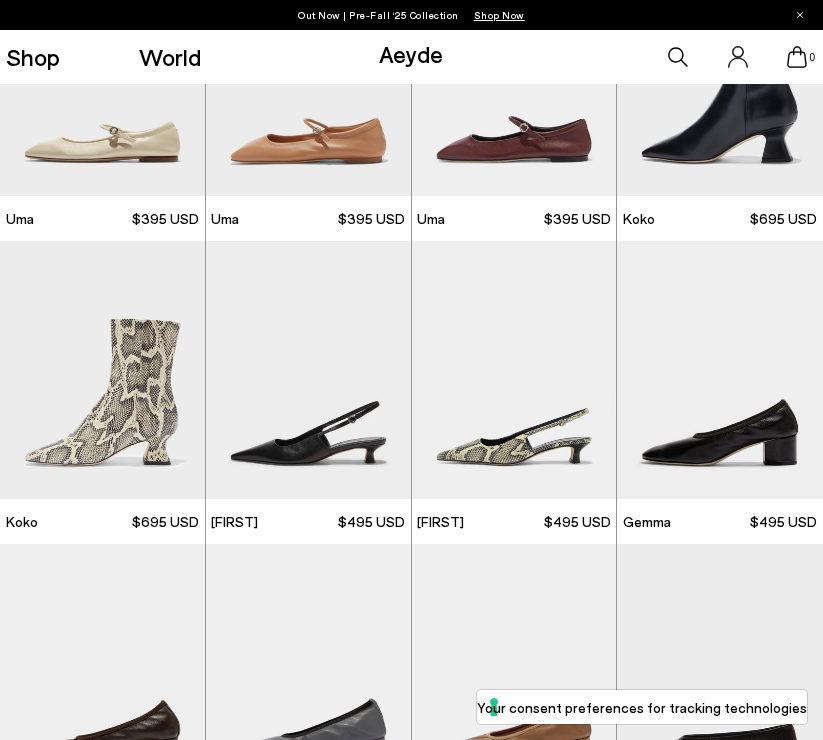 scroll, scrollTop: 4693, scrollLeft: 0, axis: vertical 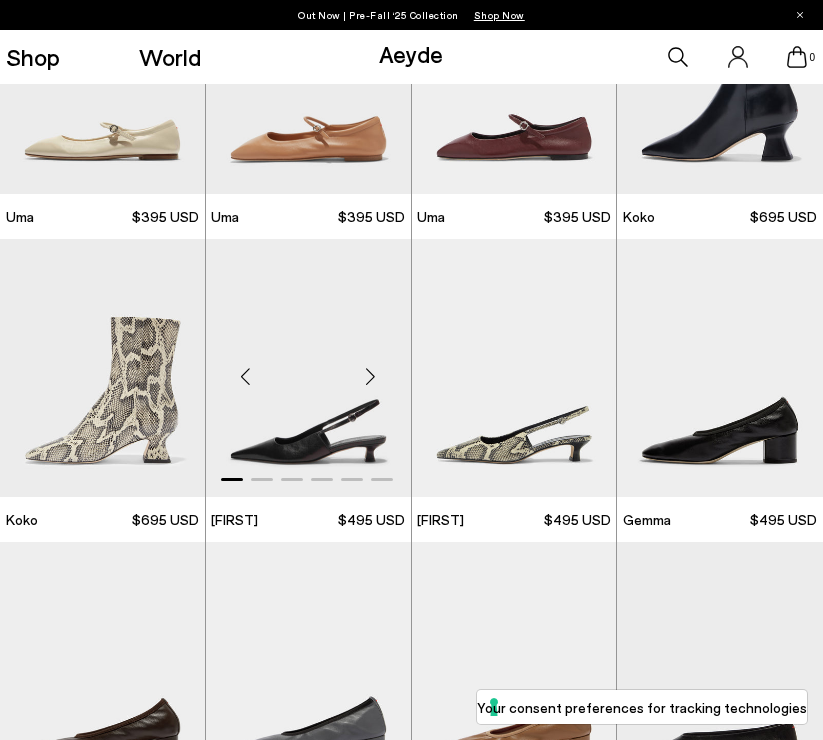 click at bounding box center [371, 376] 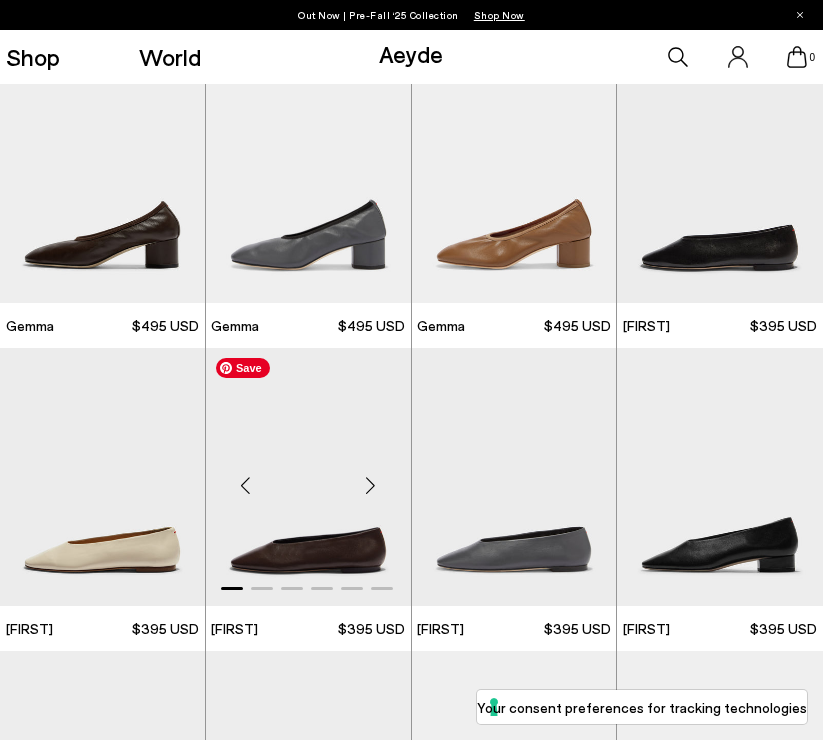 scroll, scrollTop: 5192, scrollLeft: 0, axis: vertical 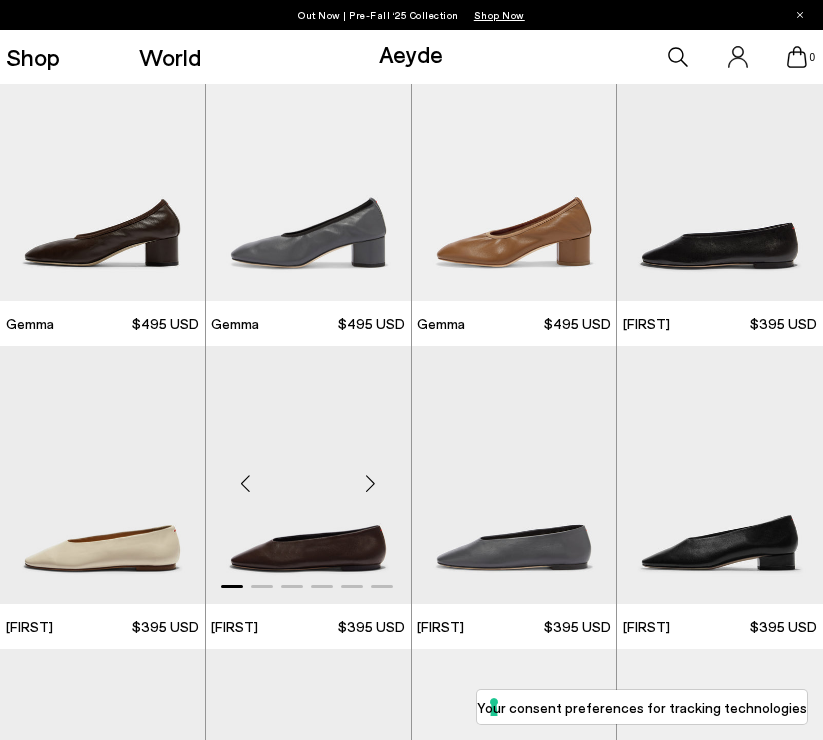 click at bounding box center [371, 483] 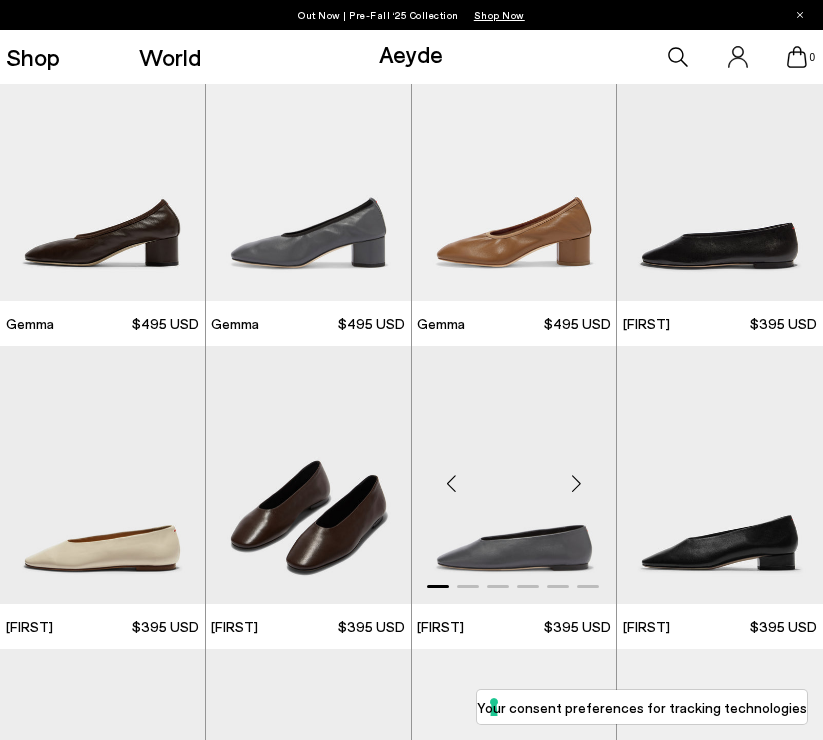 click at bounding box center (576, 483) 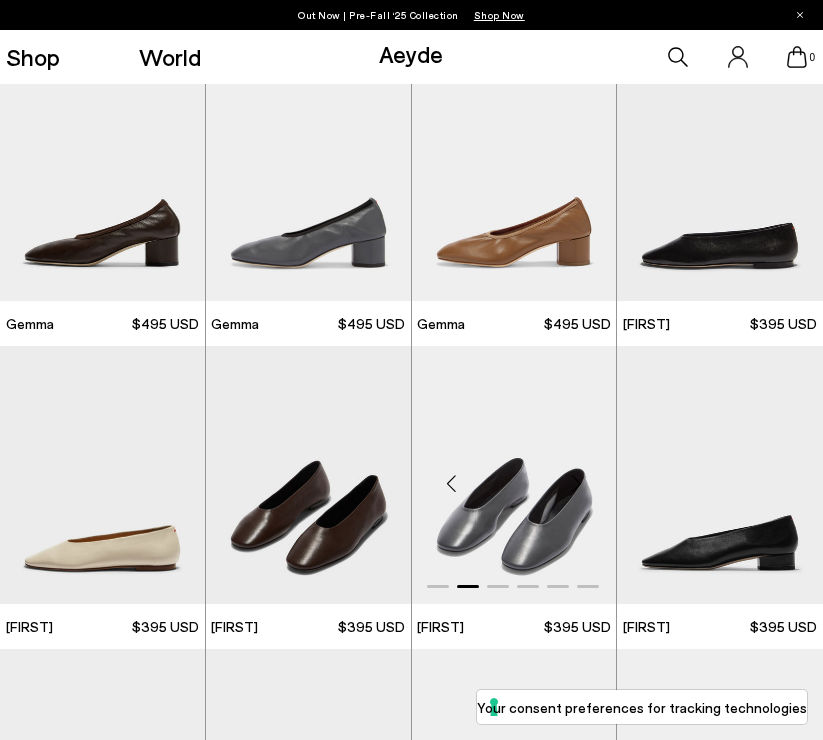 click at bounding box center [576, 483] 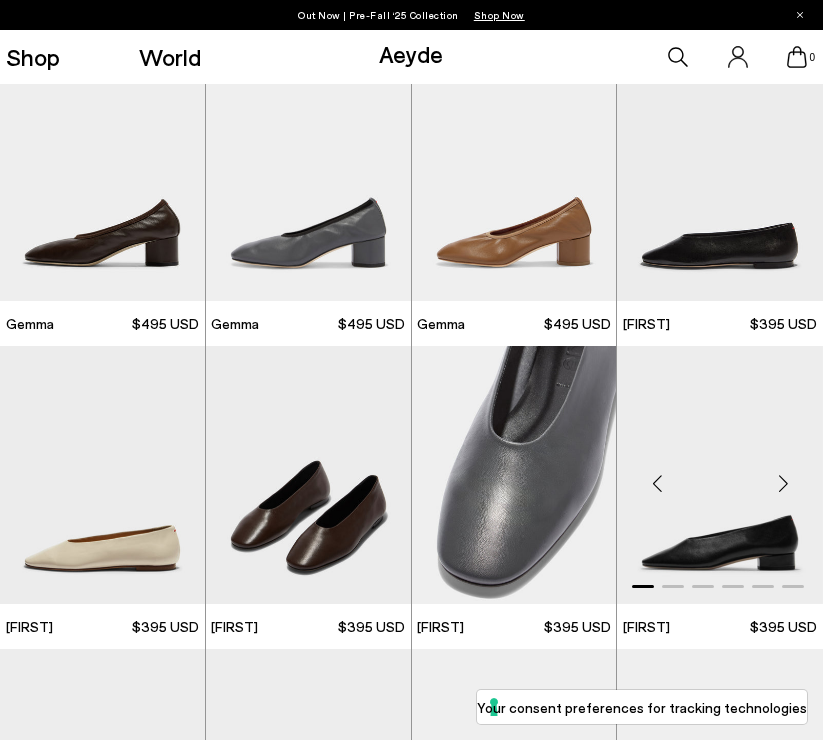 click at bounding box center (783, 483) 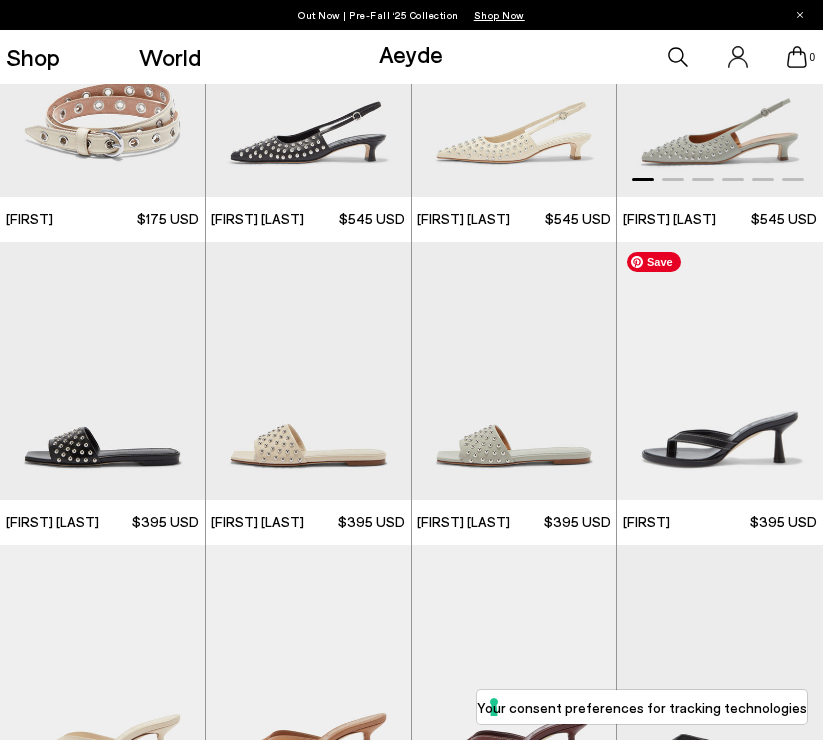 scroll, scrollTop: 6576, scrollLeft: 0, axis: vertical 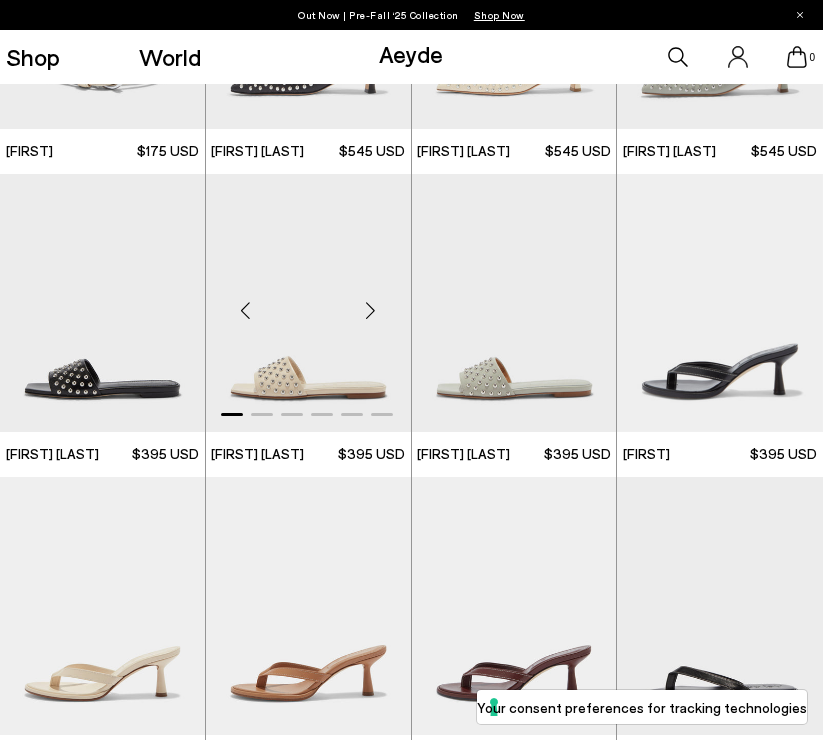 click at bounding box center [371, 311] 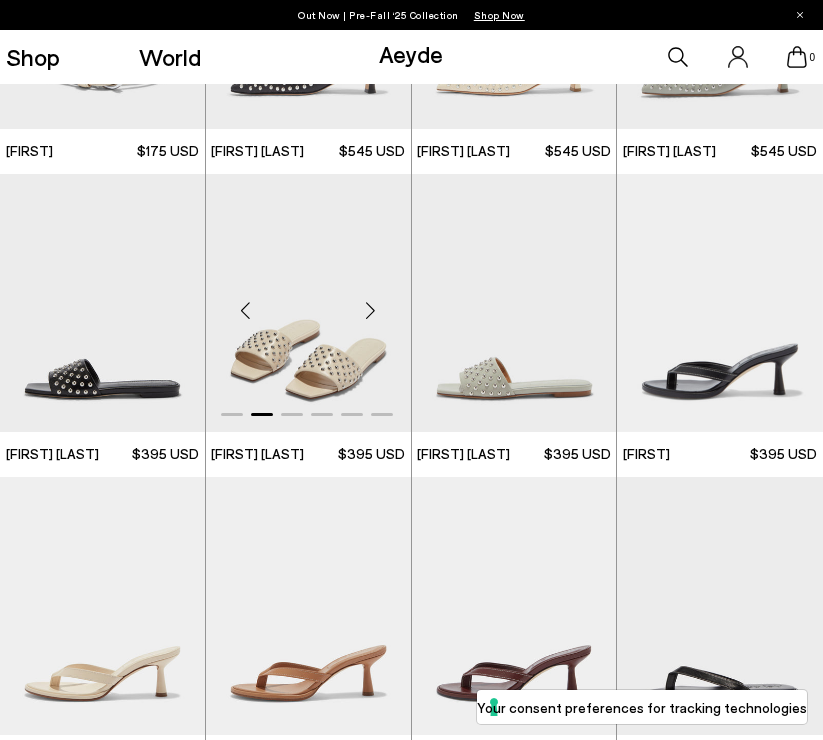 click at bounding box center [371, 311] 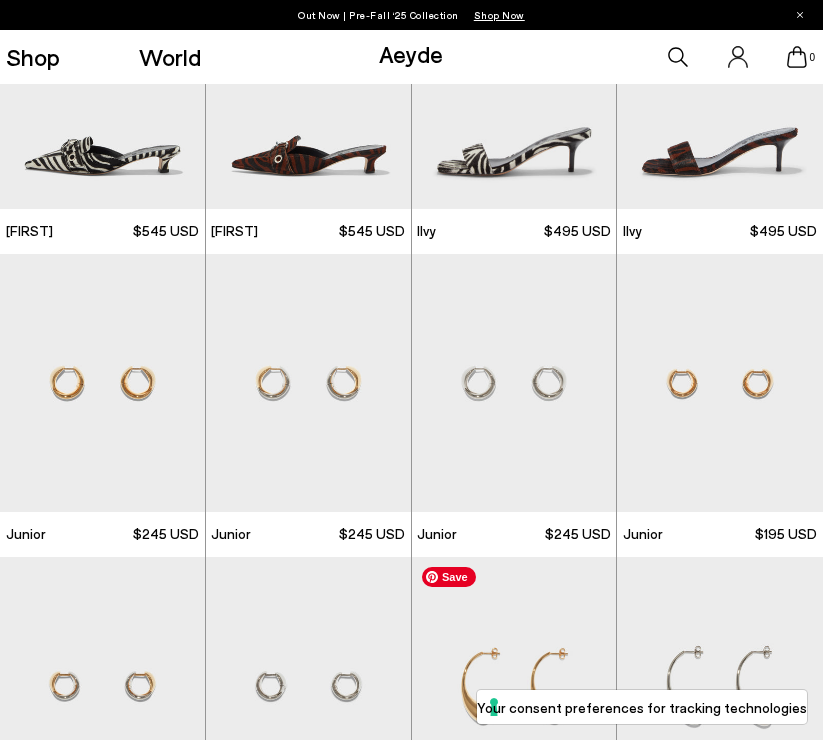 scroll, scrollTop: 7850, scrollLeft: 0, axis: vertical 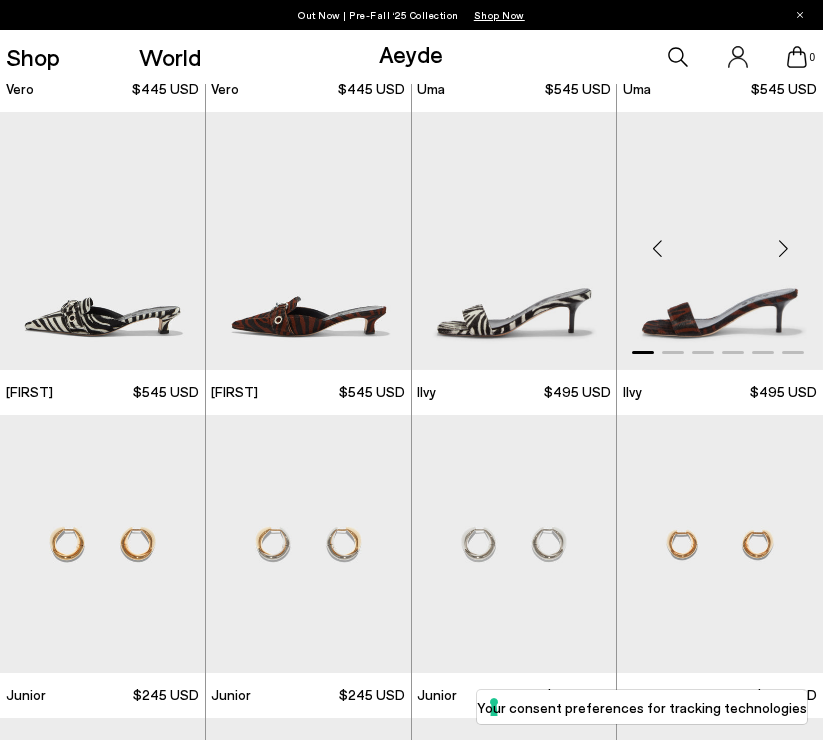 click at bounding box center (783, 249) 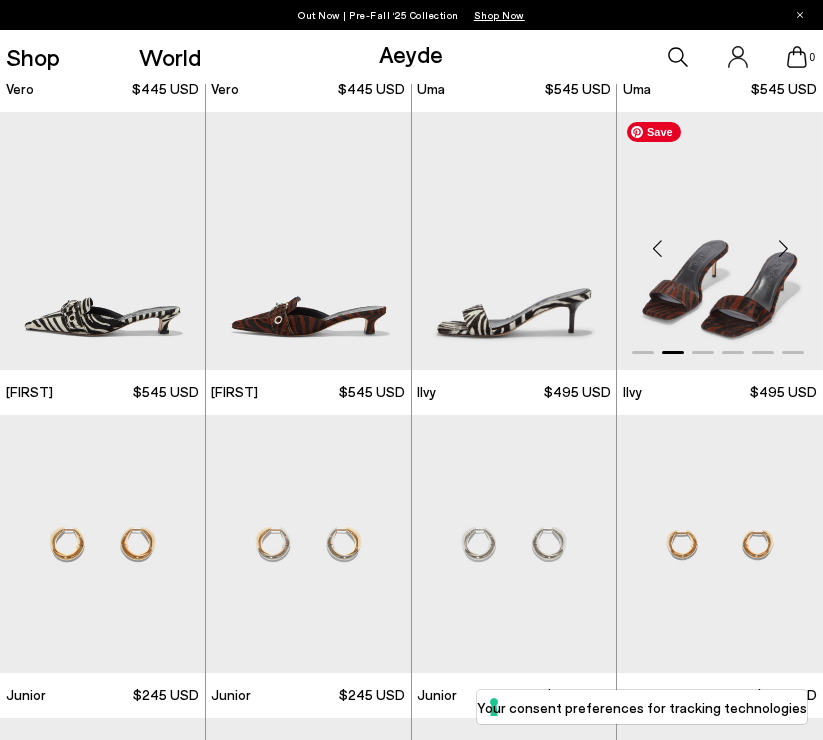 click at bounding box center [720, 241] 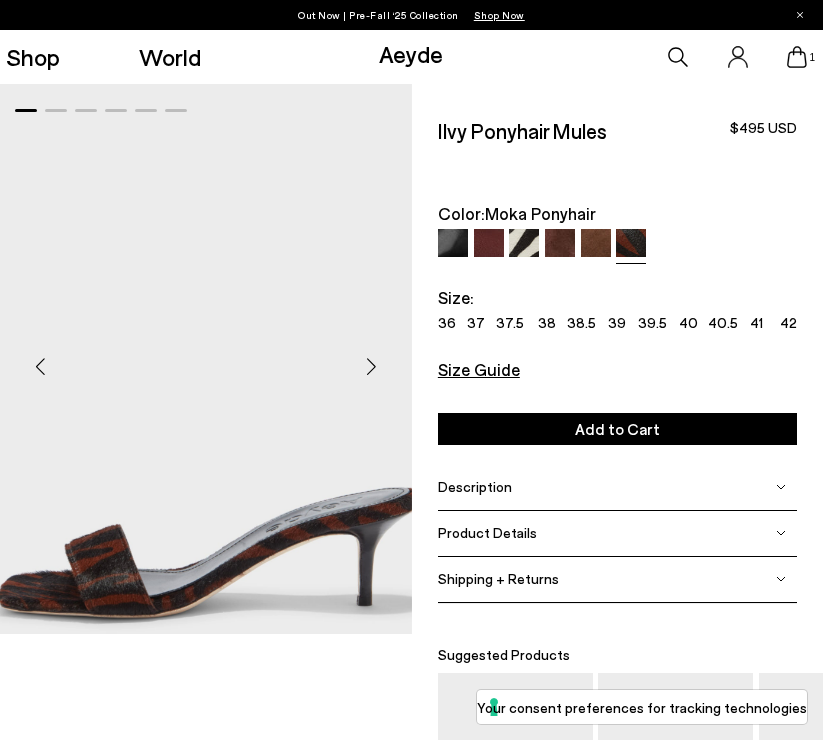 scroll, scrollTop: 0, scrollLeft: 0, axis: both 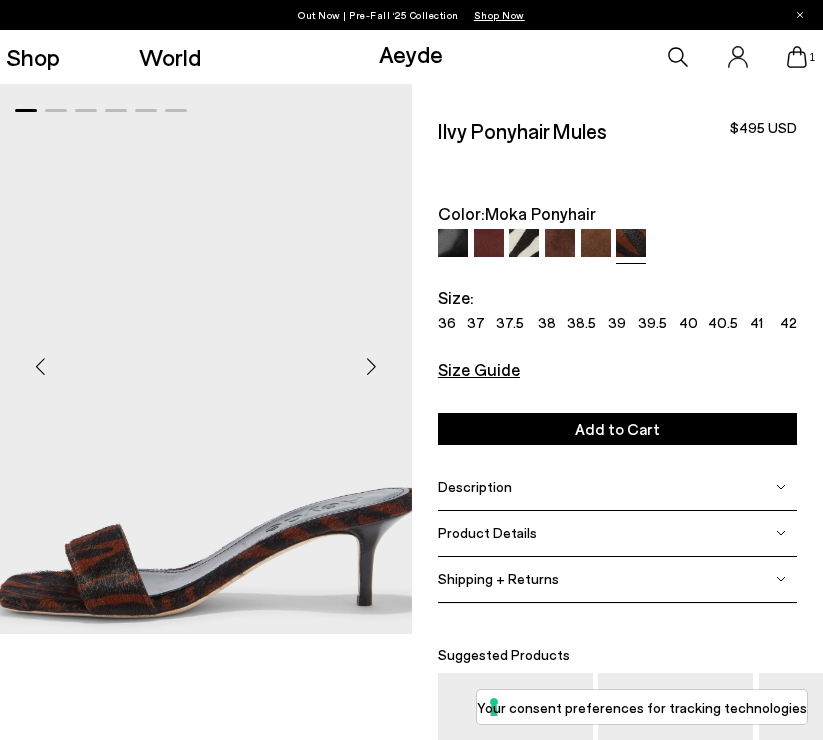 click at bounding box center (372, 367) 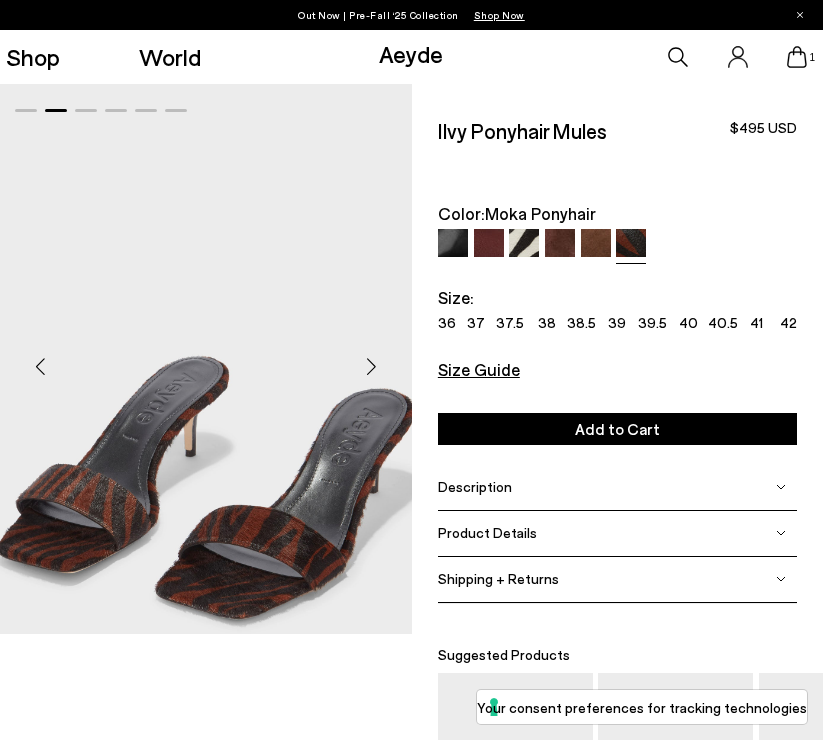 click at bounding box center (372, 367) 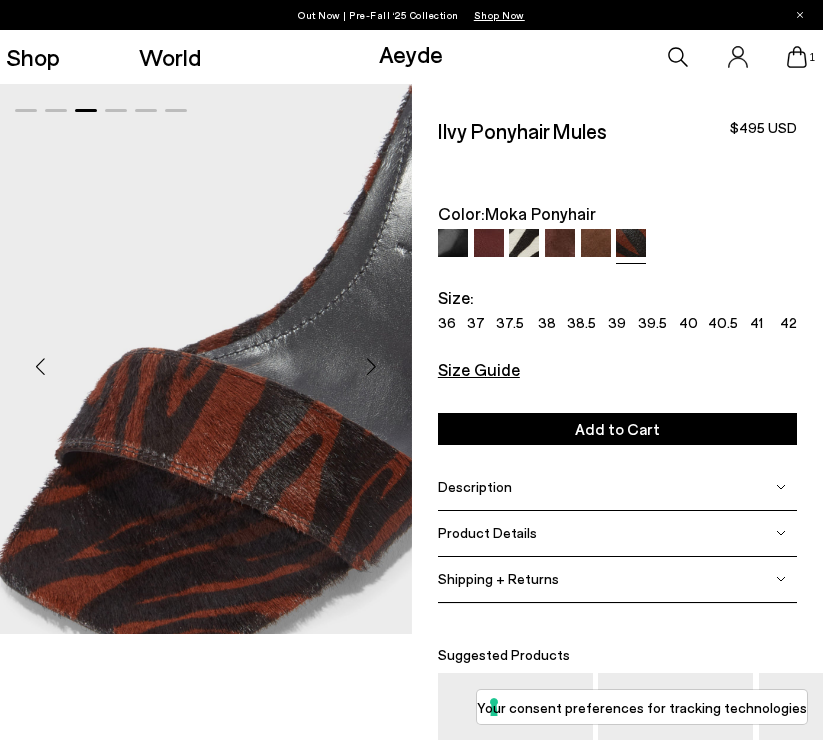 click at bounding box center [372, 367] 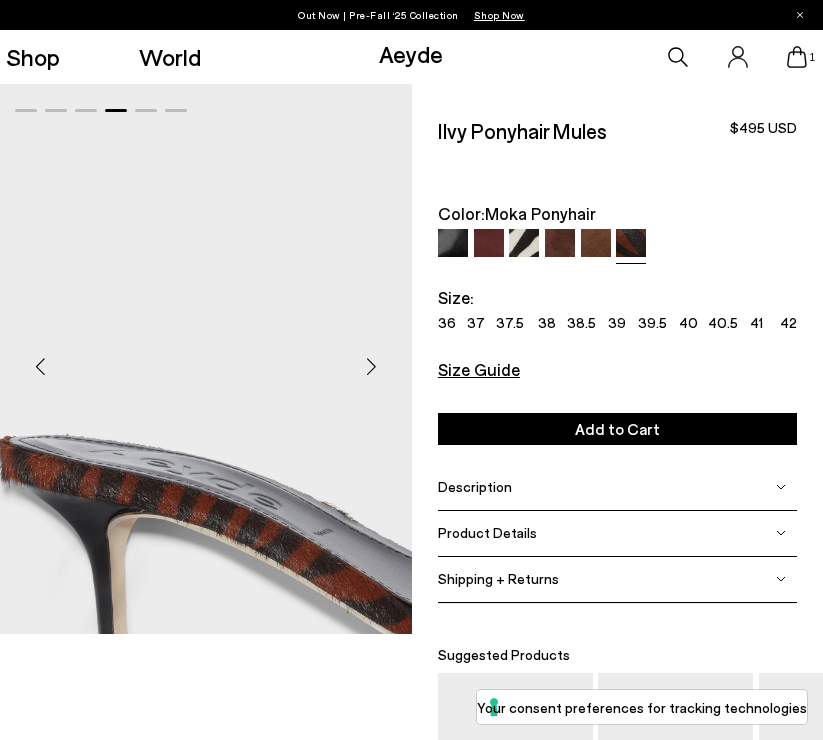 click at bounding box center [372, 367] 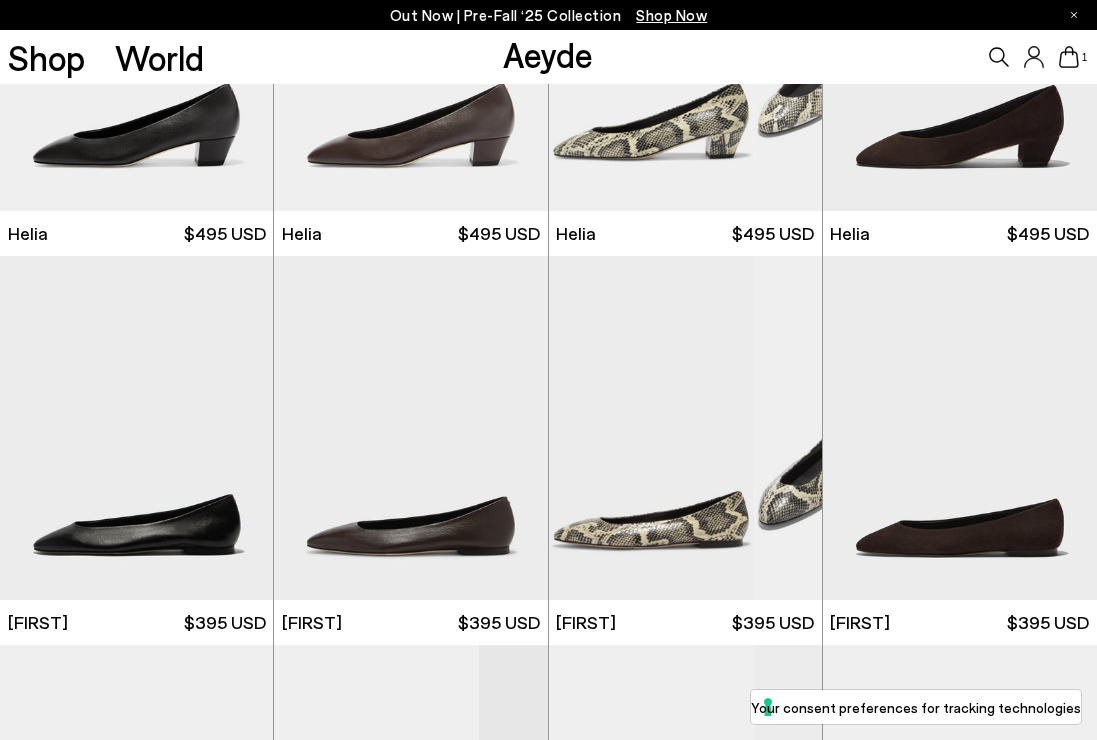 scroll, scrollTop: 0, scrollLeft: 0, axis: both 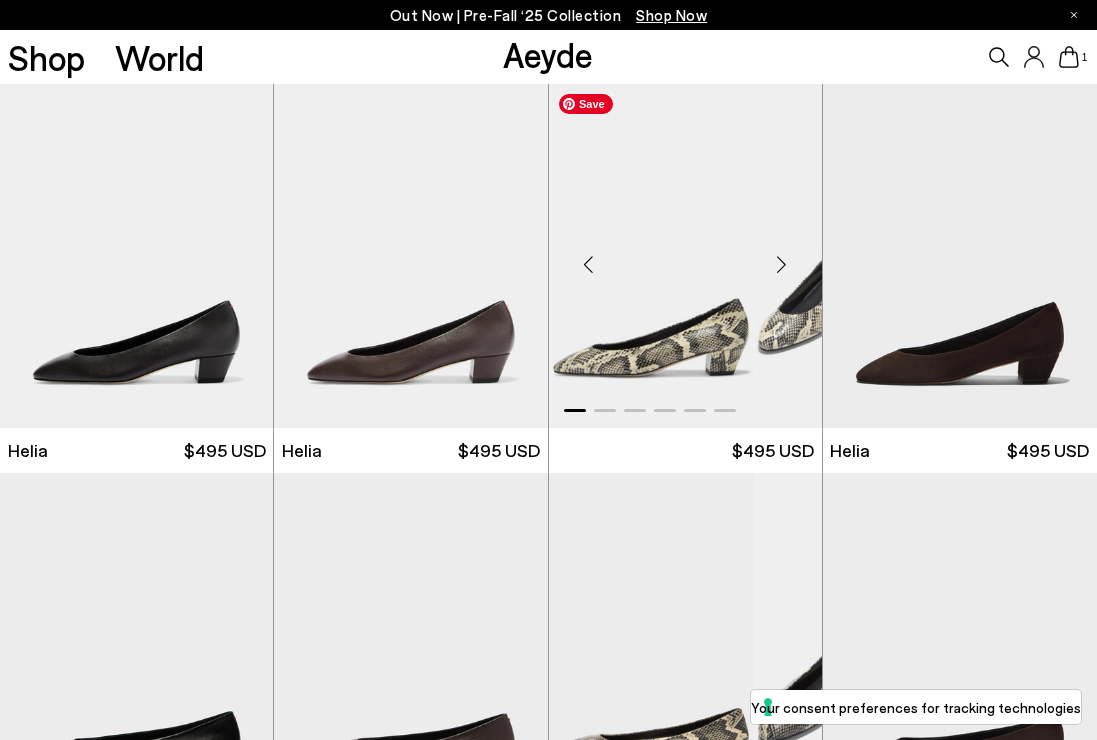 click at bounding box center (651, 256) 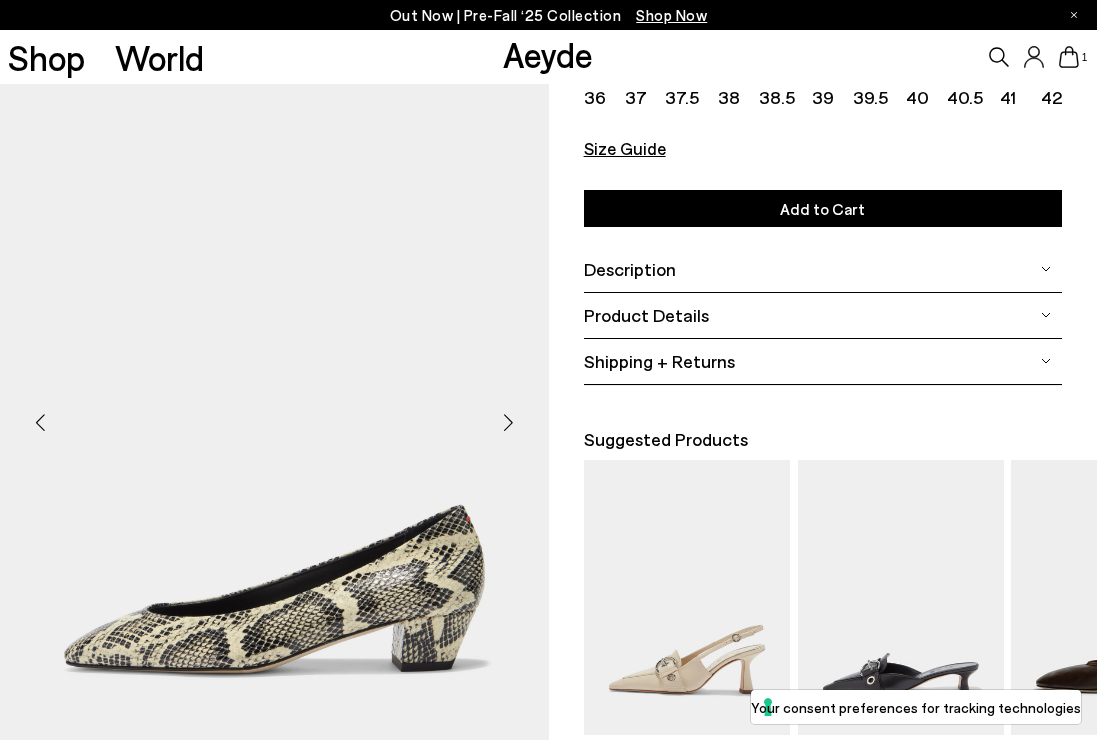scroll, scrollTop: 275, scrollLeft: 0, axis: vertical 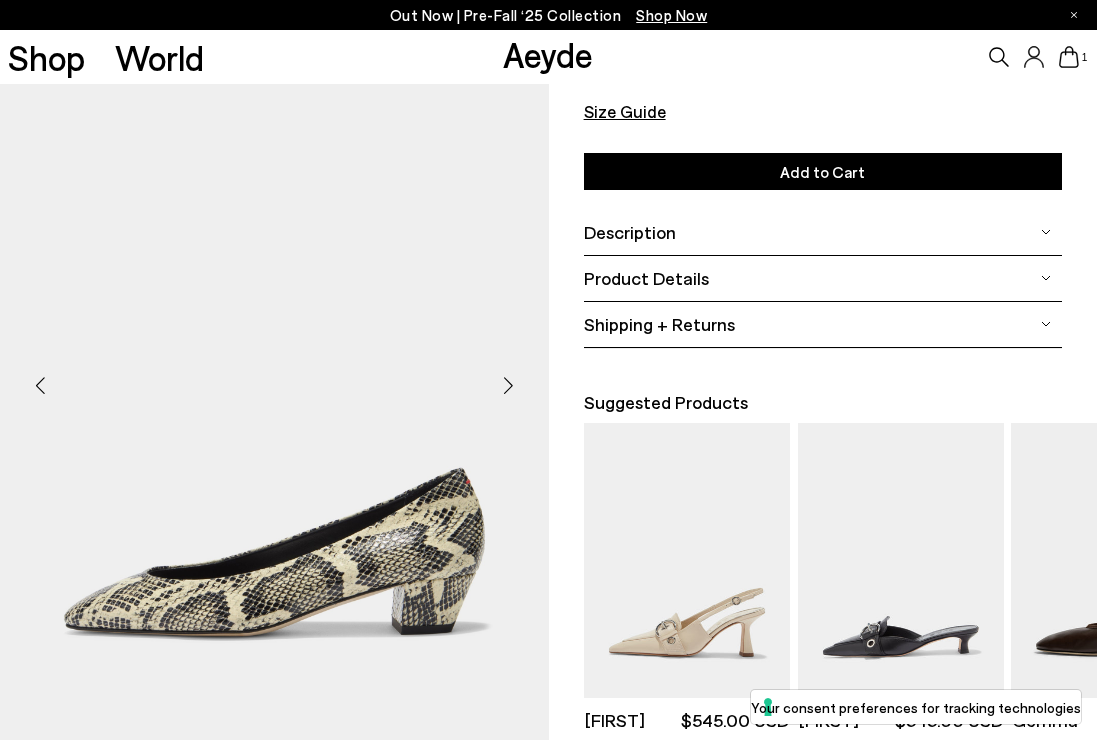 click on "Description" at bounding box center (823, 232) 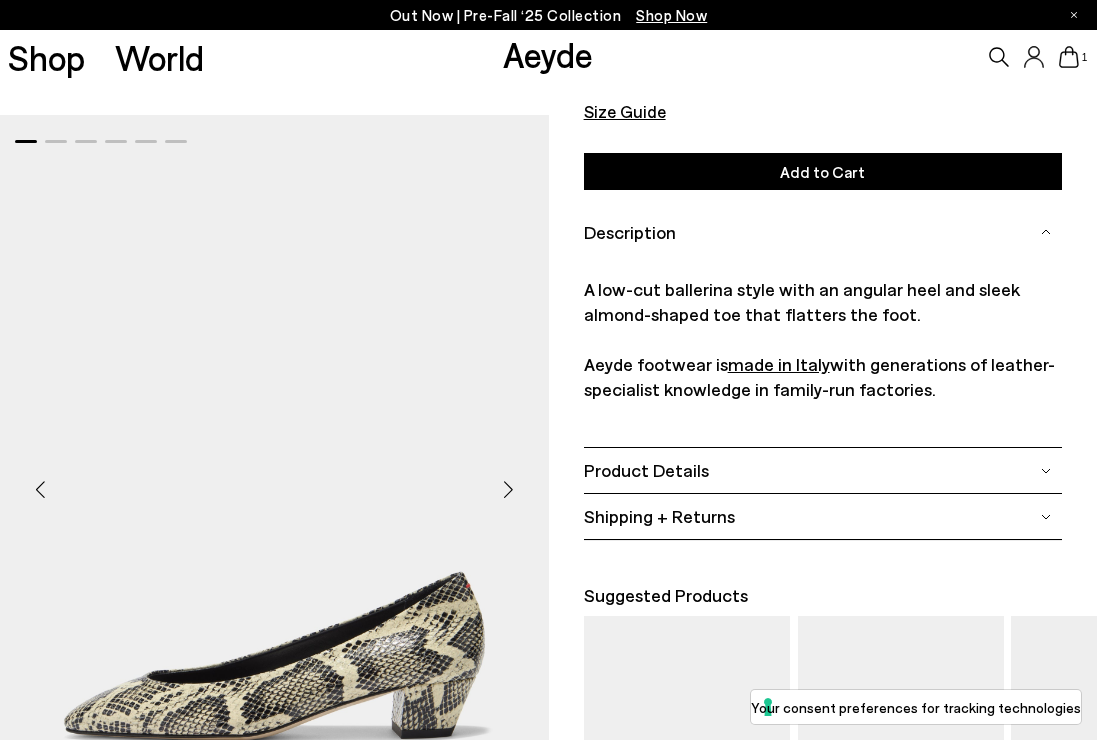 scroll, scrollTop: 311, scrollLeft: 0, axis: vertical 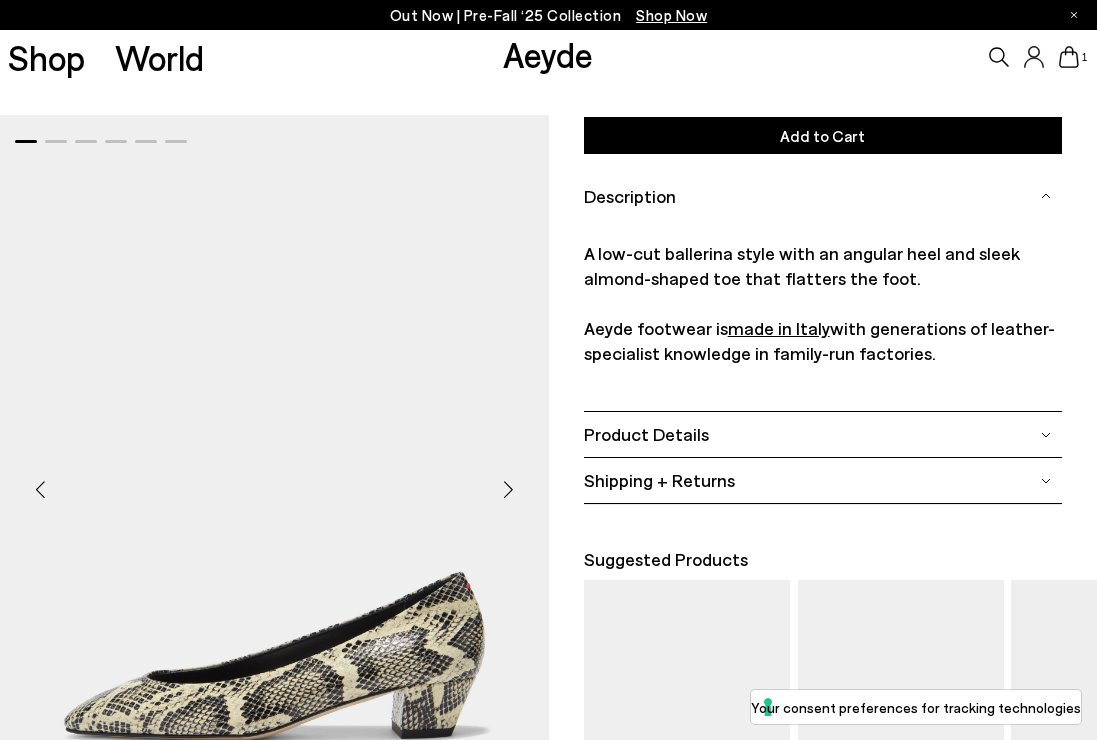 click on "Product Details" at bounding box center [646, 434] 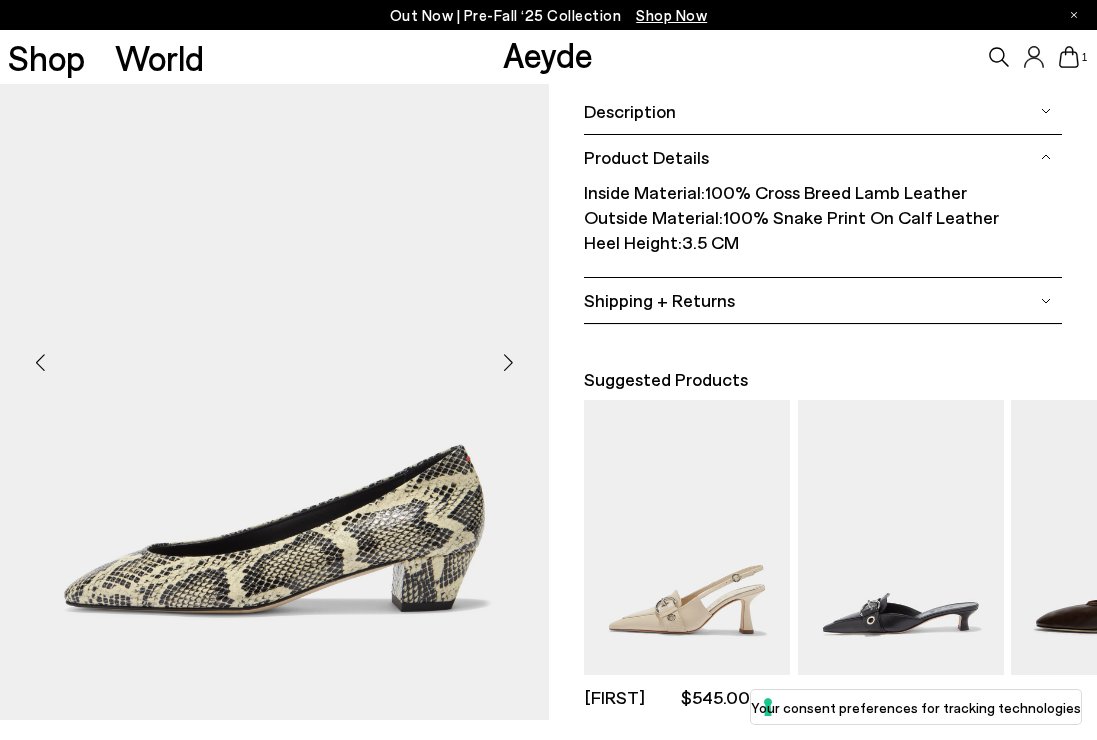 scroll, scrollTop: 397, scrollLeft: 0, axis: vertical 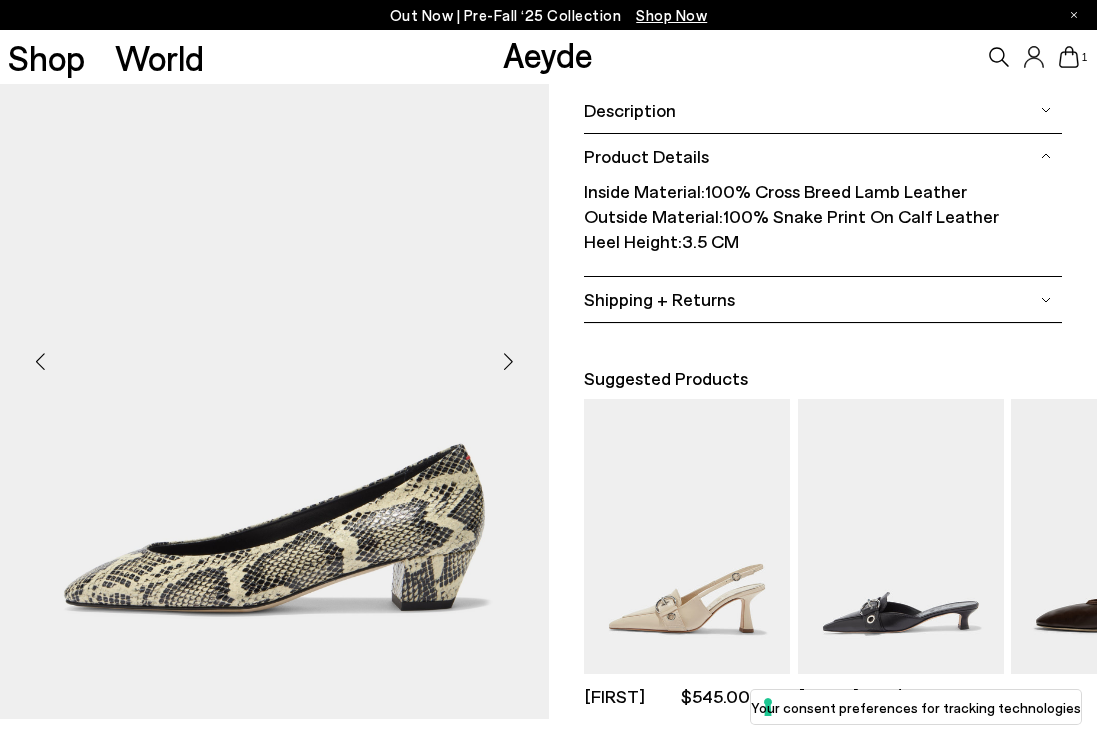 click at bounding box center (509, 361) 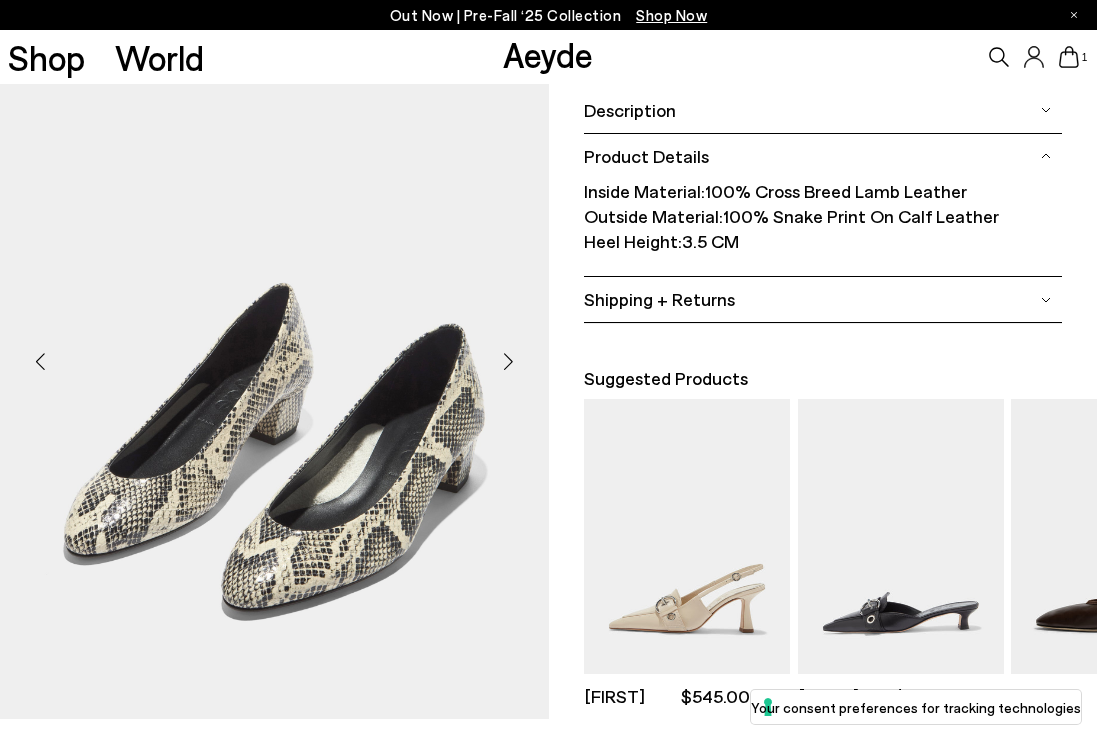 click at bounding box center (509, 361) 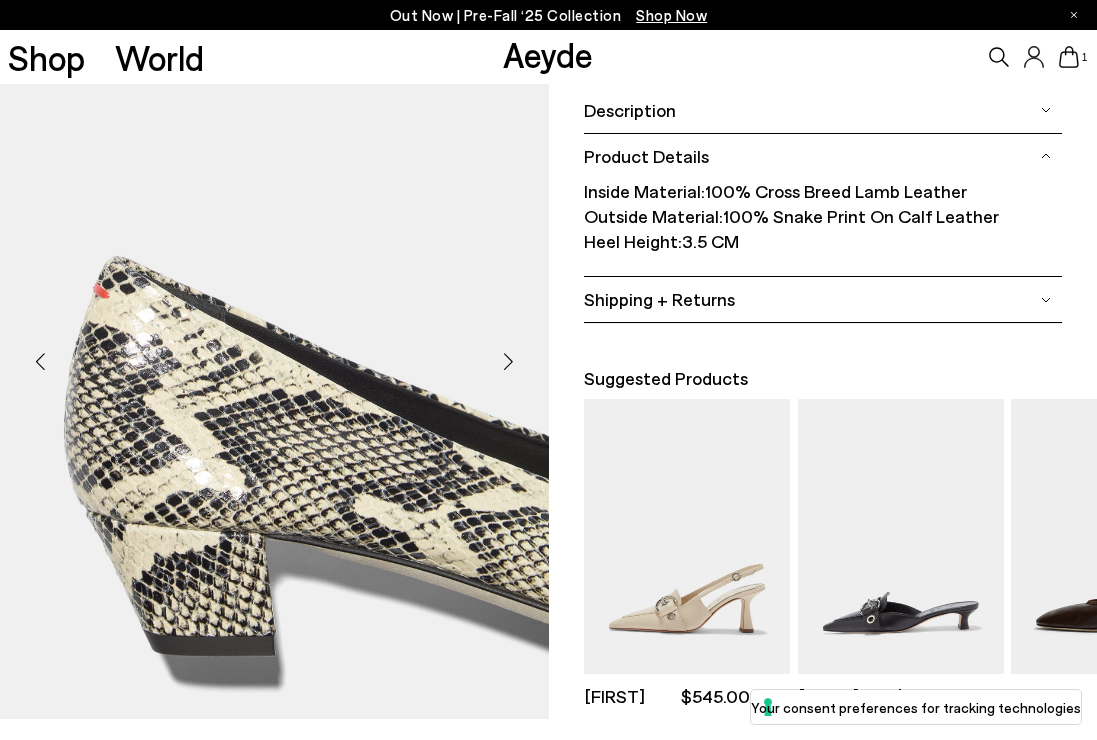 click at bounding box center (509, 361) 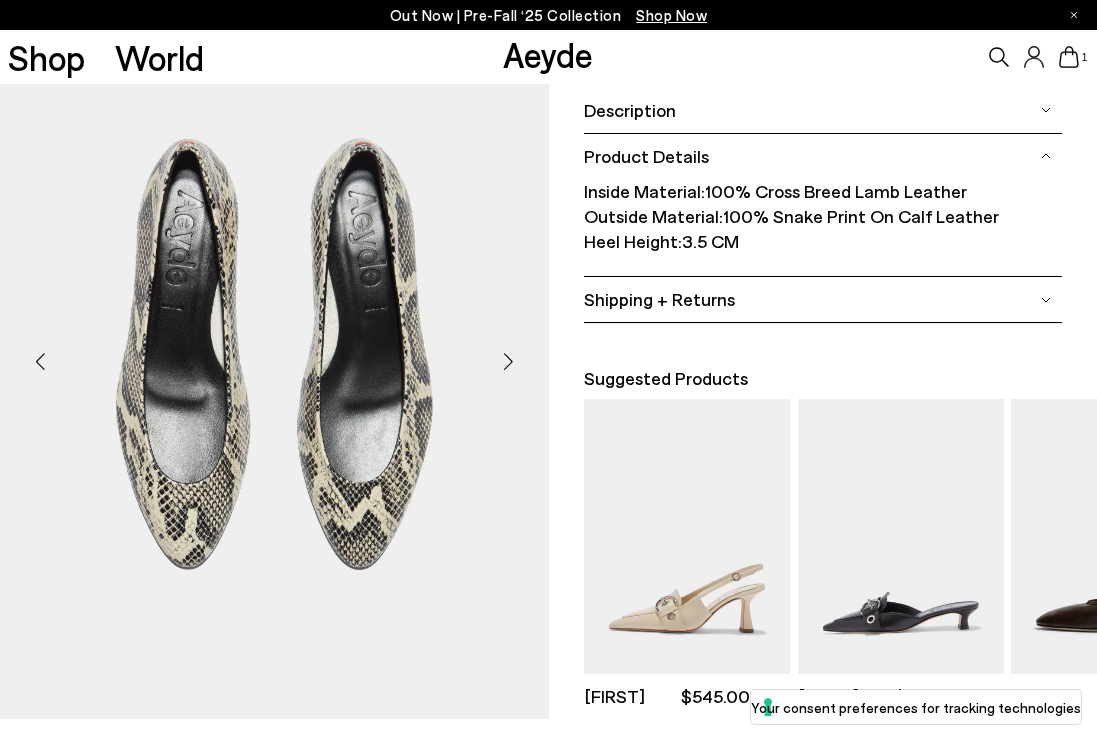 click at bounding box center [509, 361] 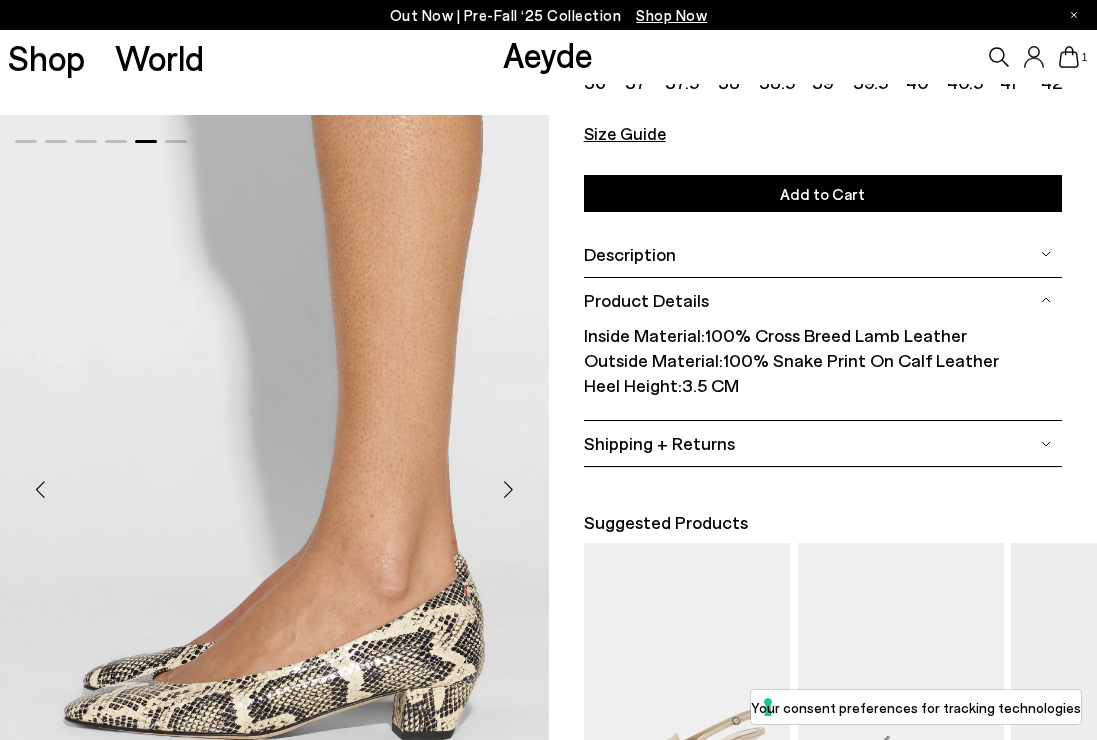 scroll, scrollTop: 0, scrollLeft: 0, axis: both 